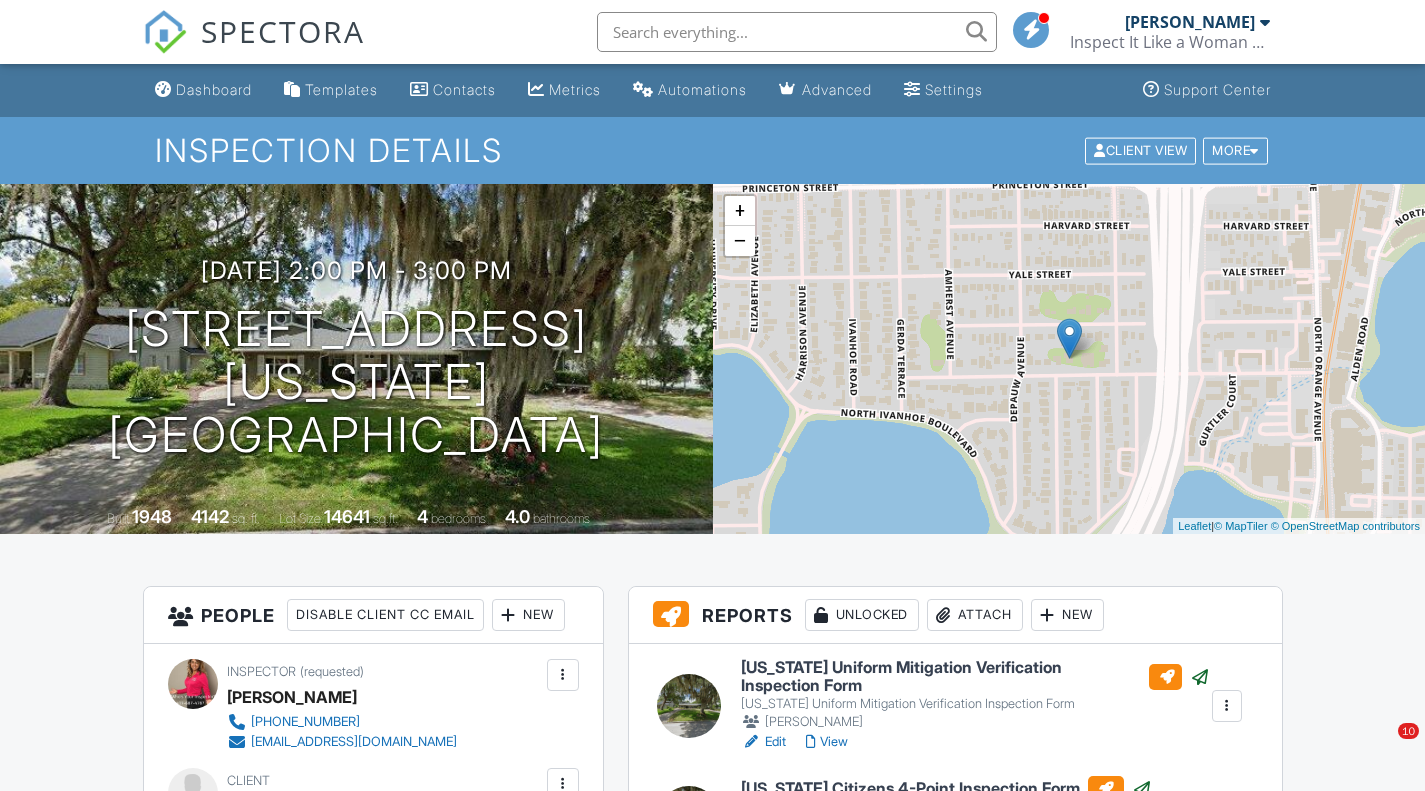 scroll, scrollTop: 442, scrollLeft: 0, axis: vertical 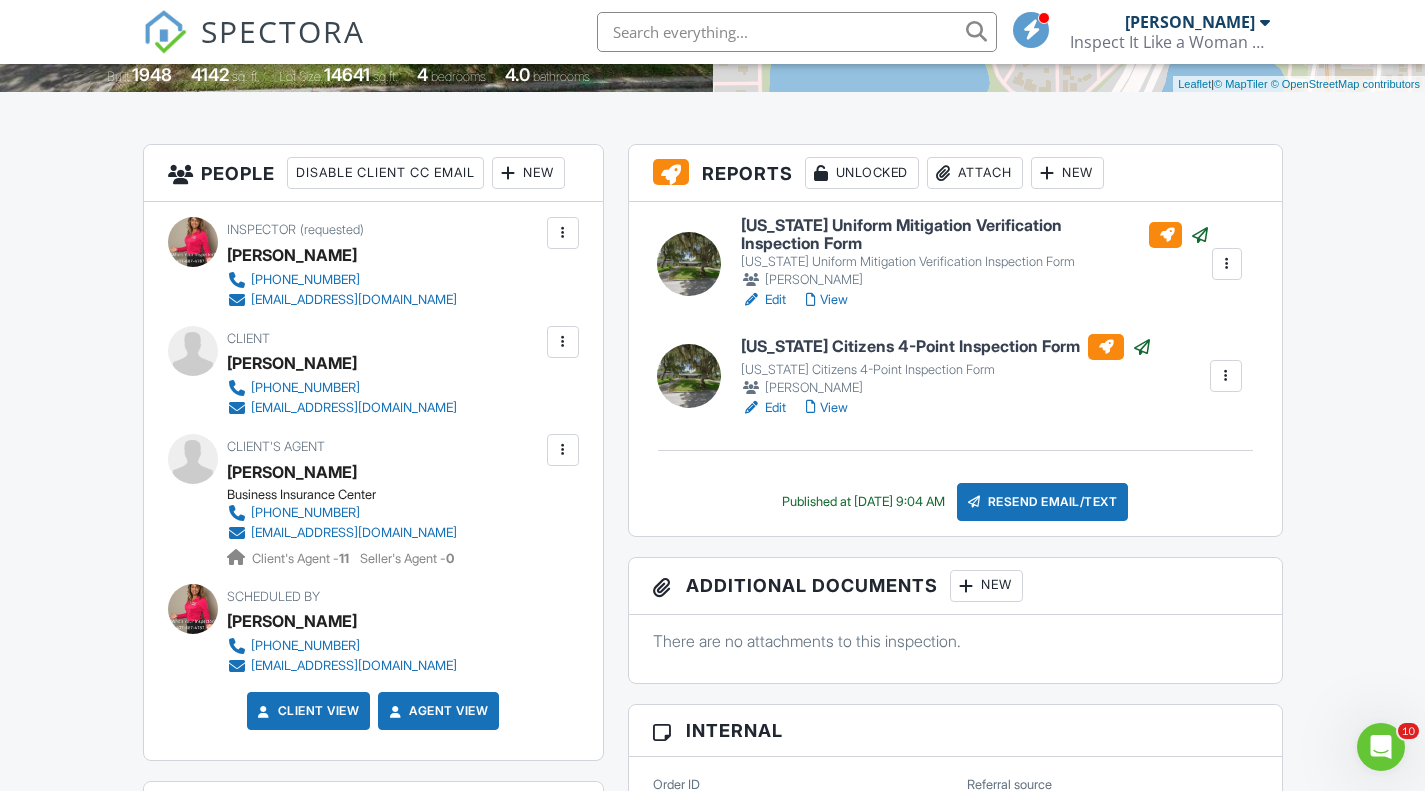 click at bounding box center (165, 32) 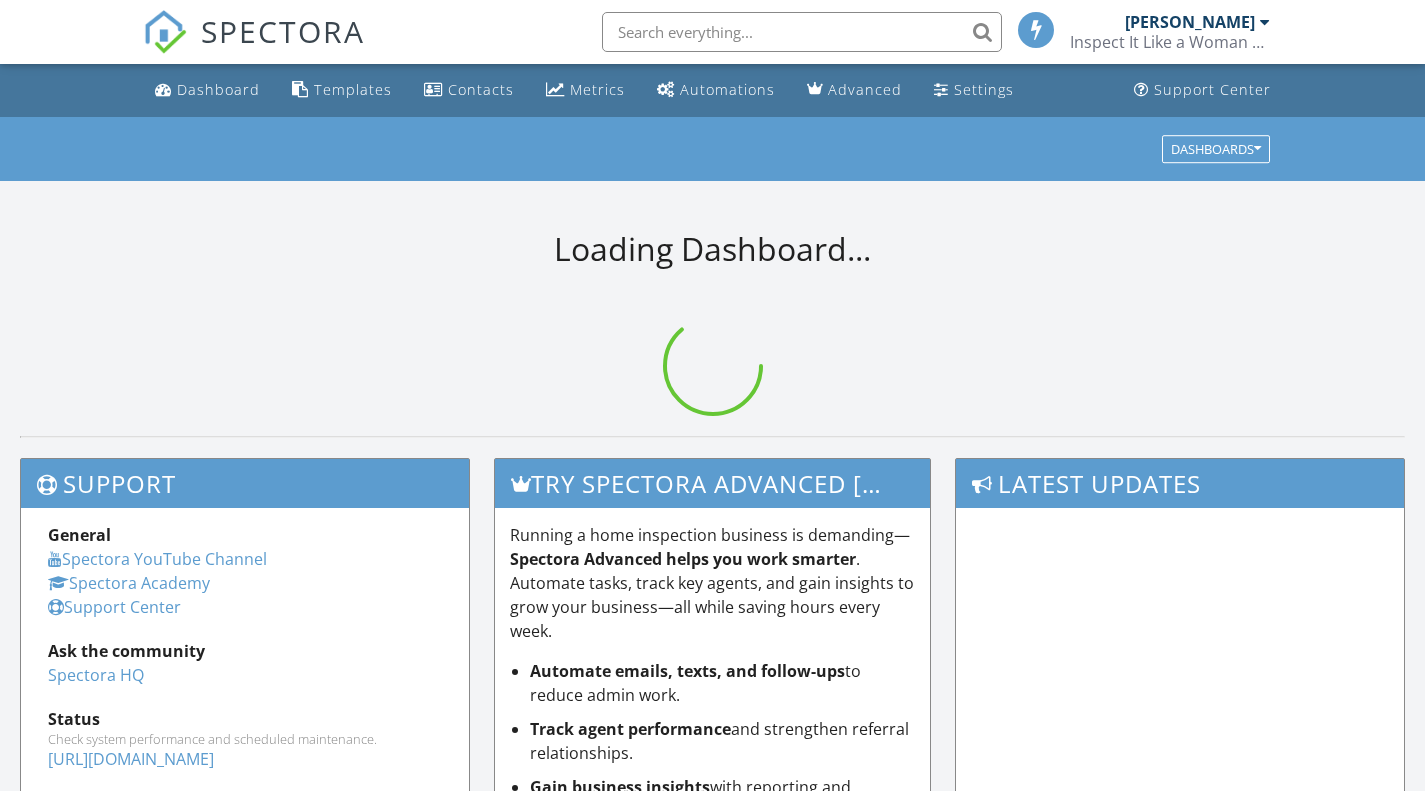 scroll, scrollTop: 0, scrollLeft: 0, axis: both 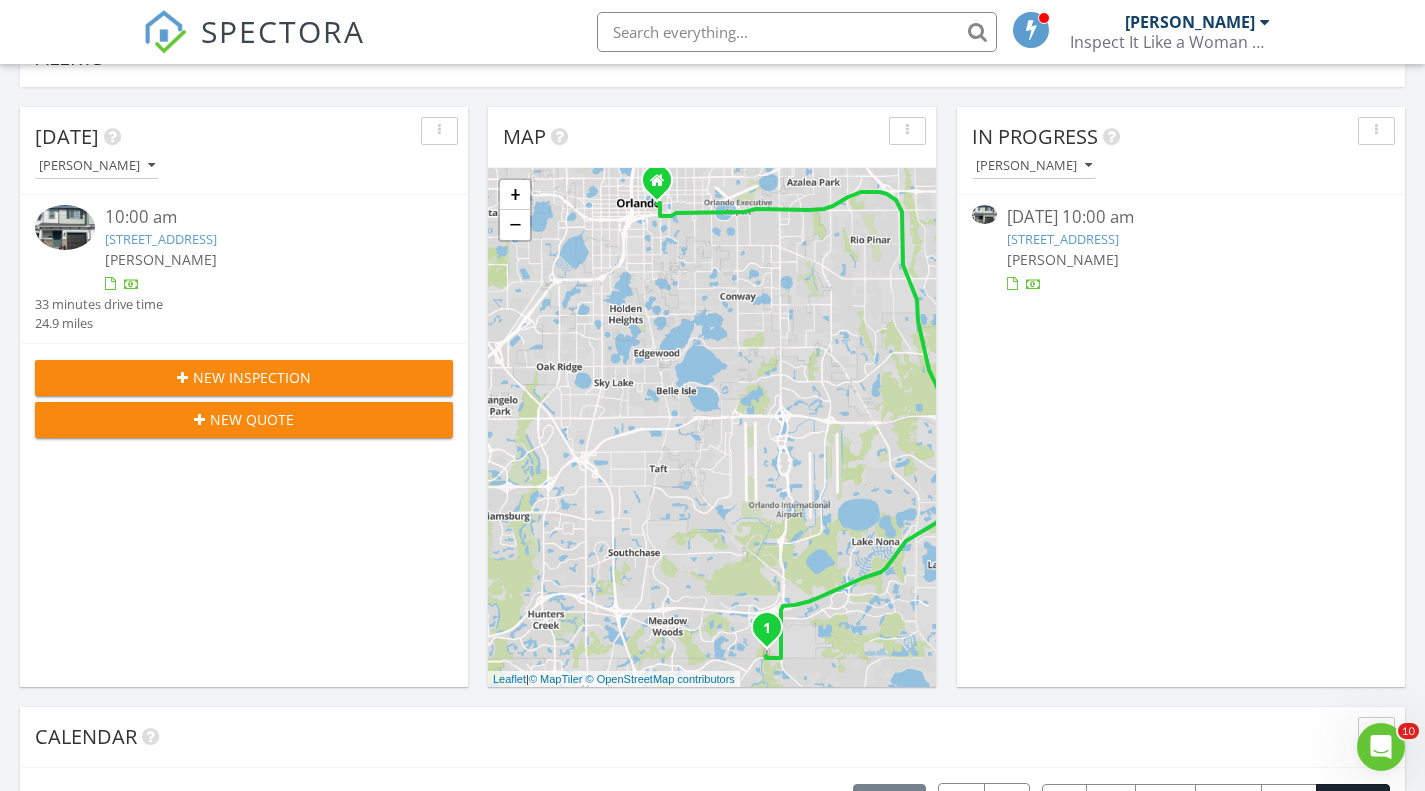 drag, startPoint x: 1435, startPoint y: 36, endPoint x: 1439, endPoint y: 84, distance: 48.166378 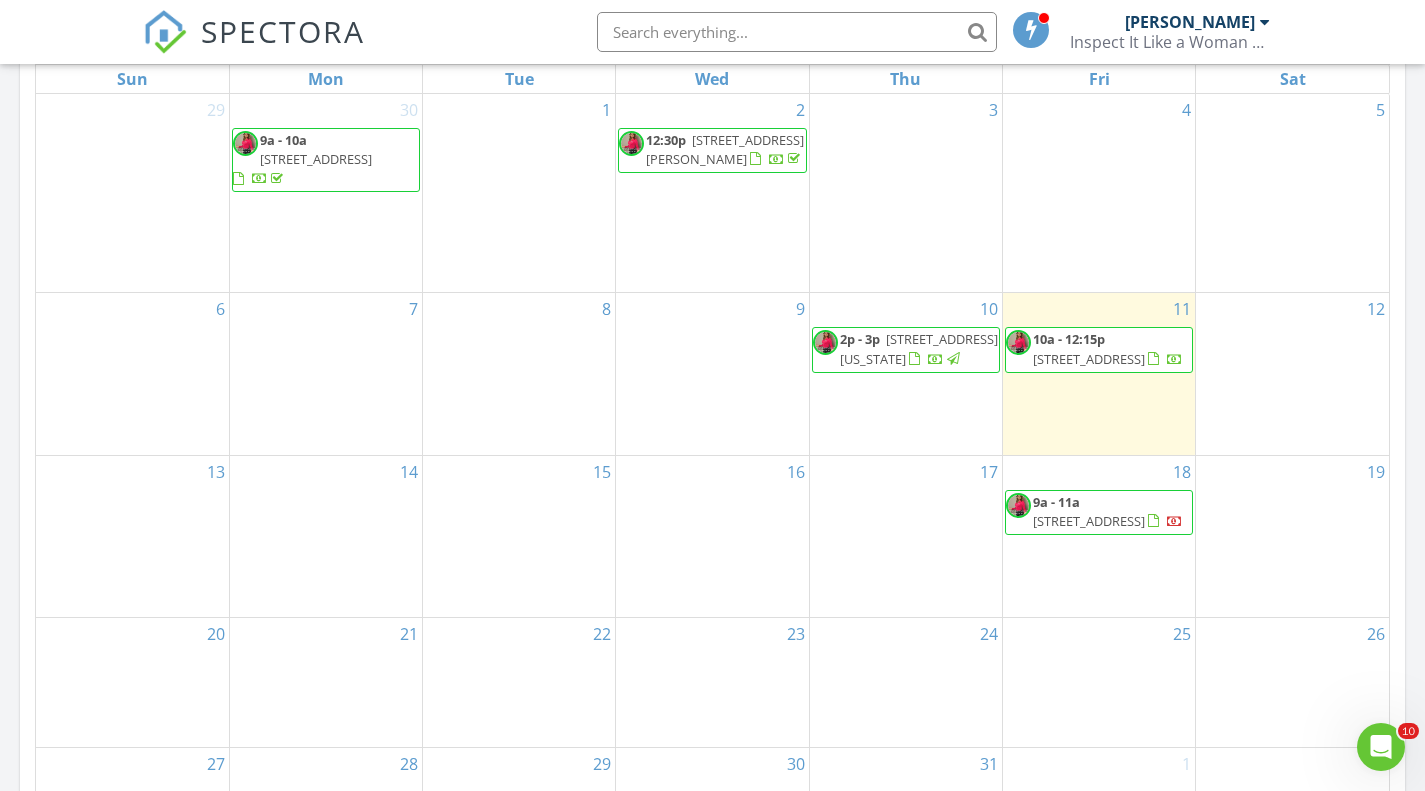 scroll, scrollTop: 963, scrollLeft: 0, axis: vertical 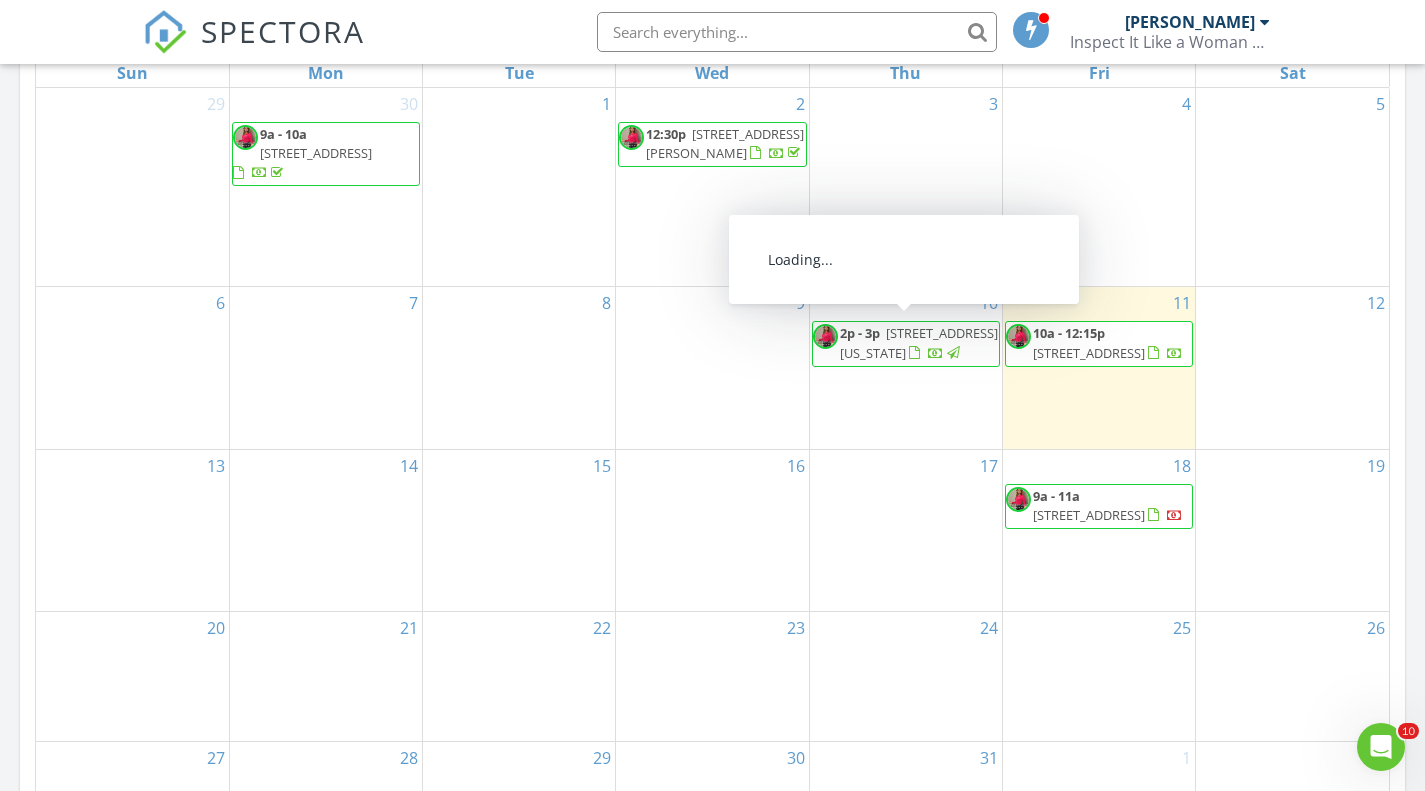 click on "[STREET_ADDRESS][US_STATE]" at bounding box center [919, 342] 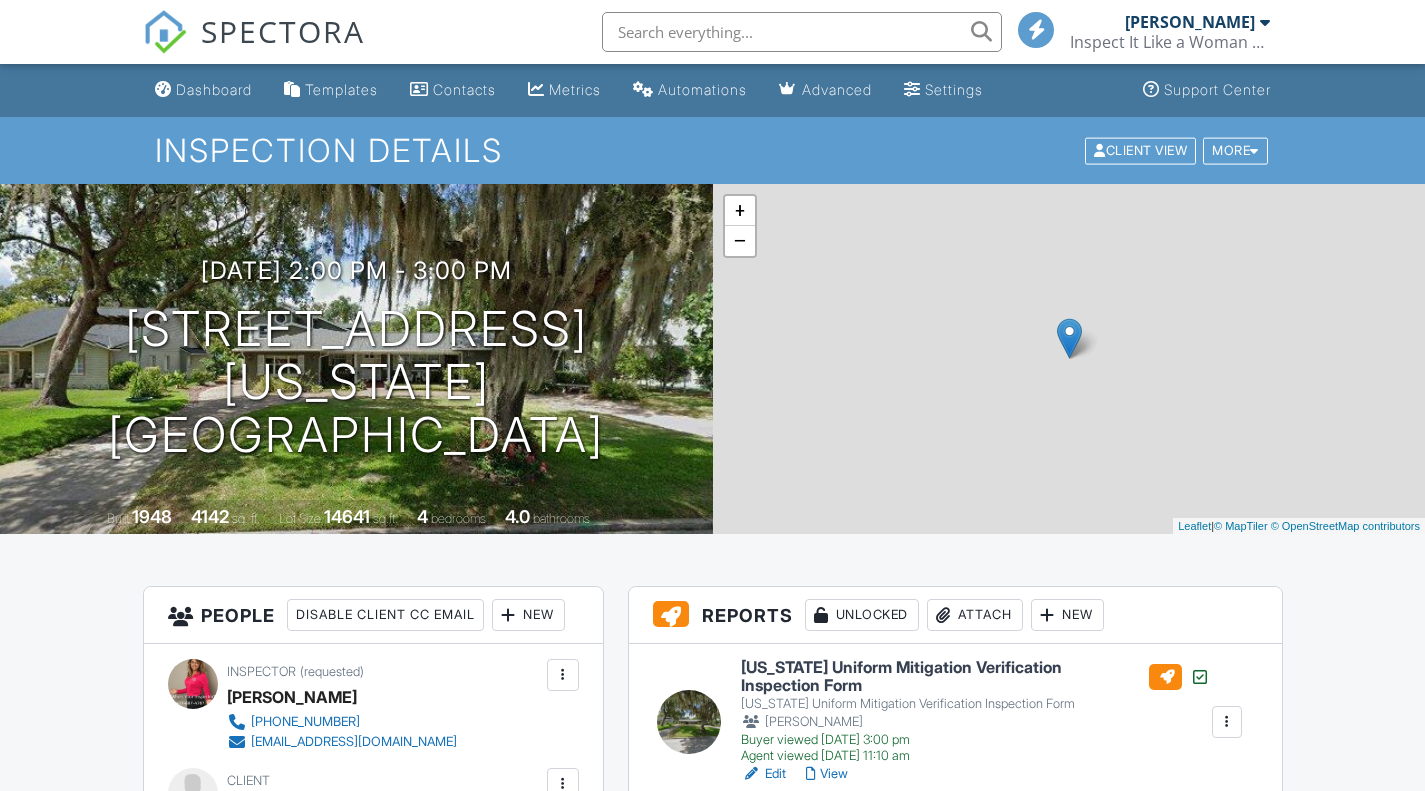 scroll, scrollTop: 0, scrollLeft: 0, axis: both 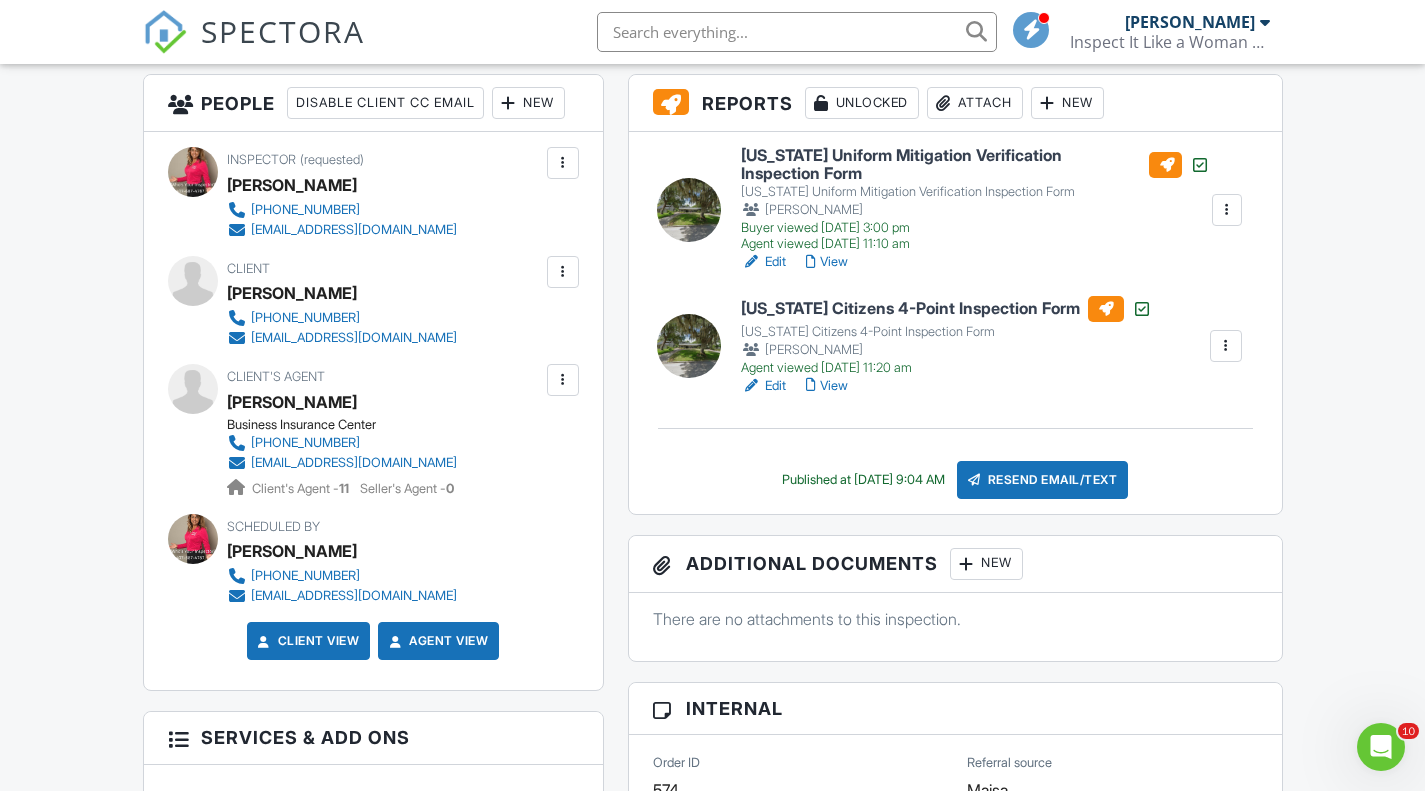 click at bounding box center (563, 272) 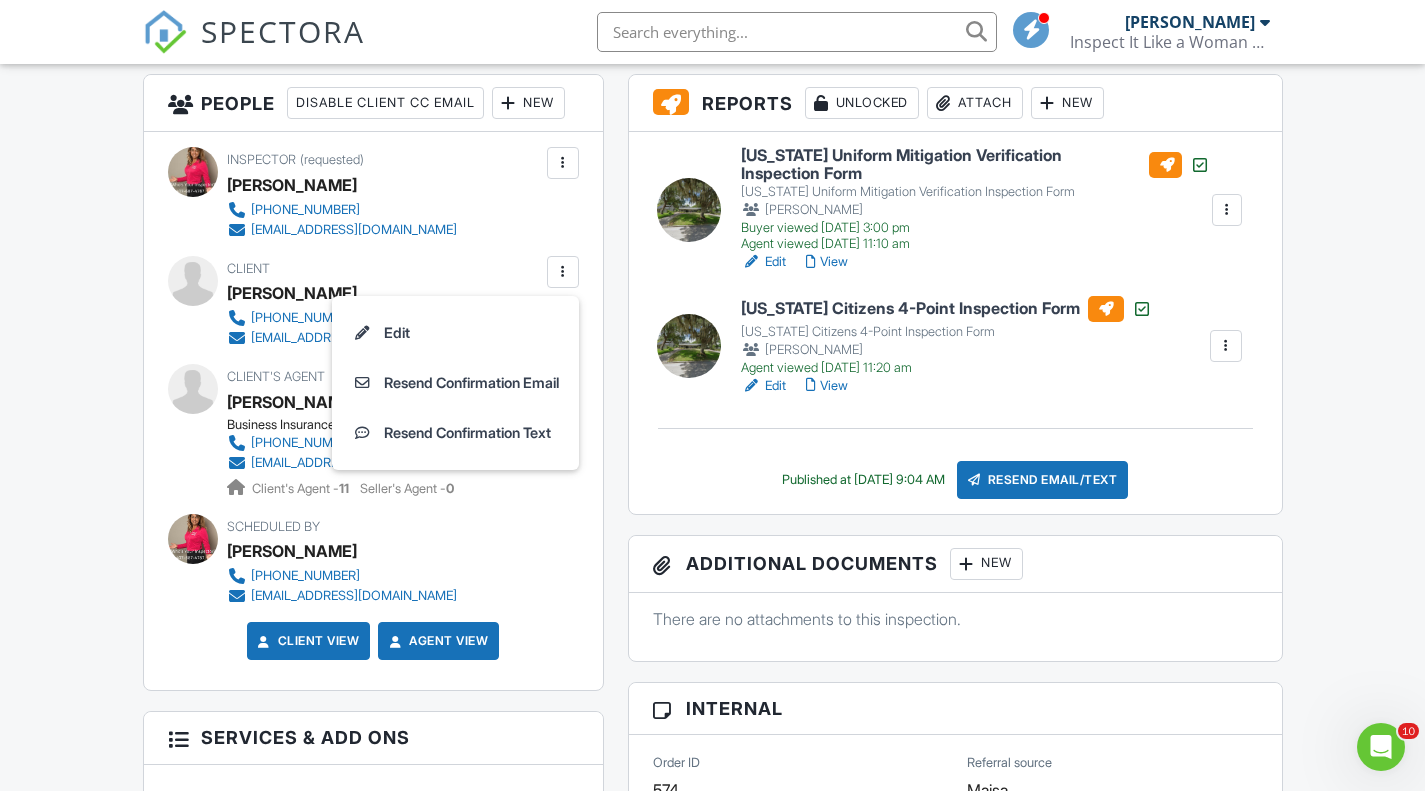 click on "Edit" at bounding box center [455, 333] 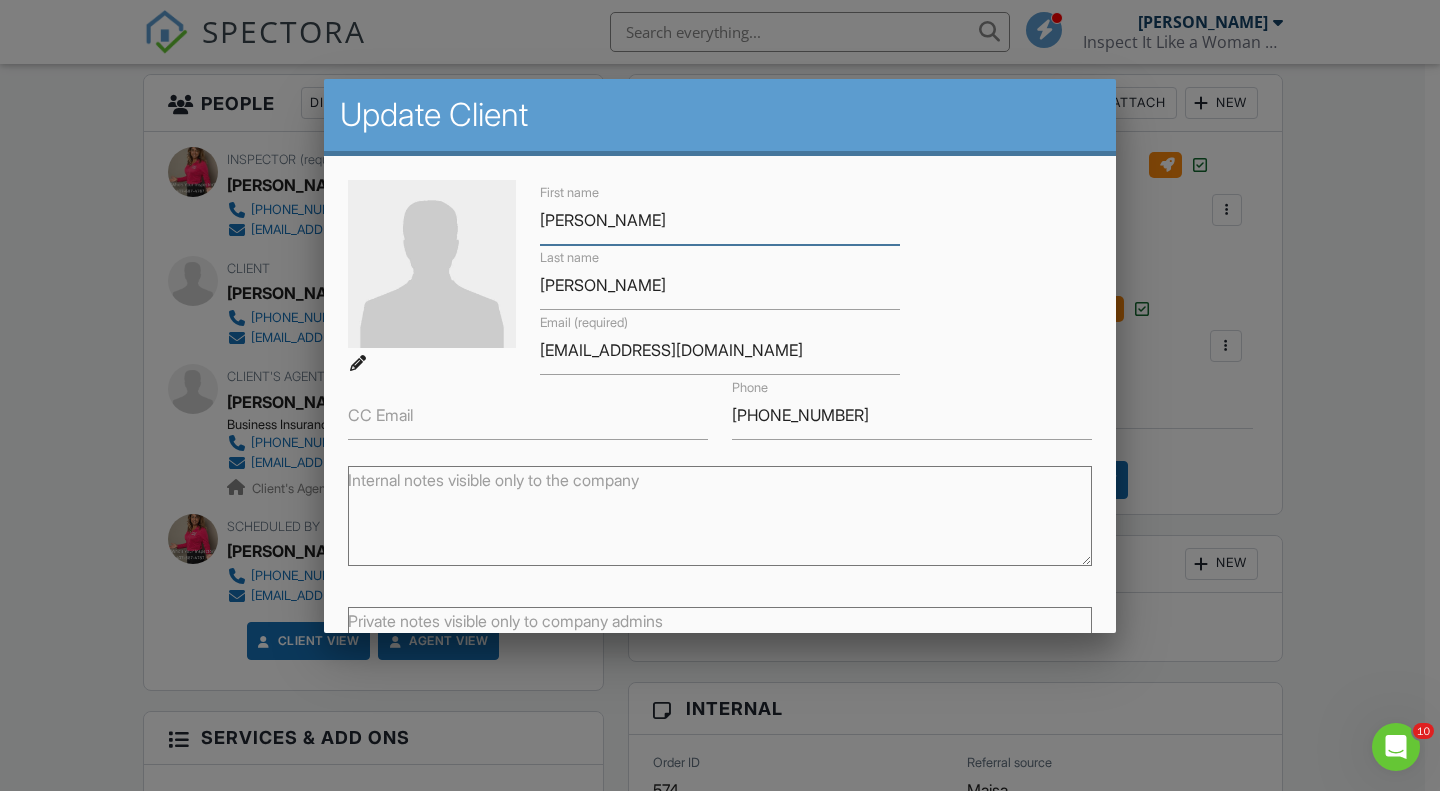 click on "Jen" at bounding box center (720, 220) 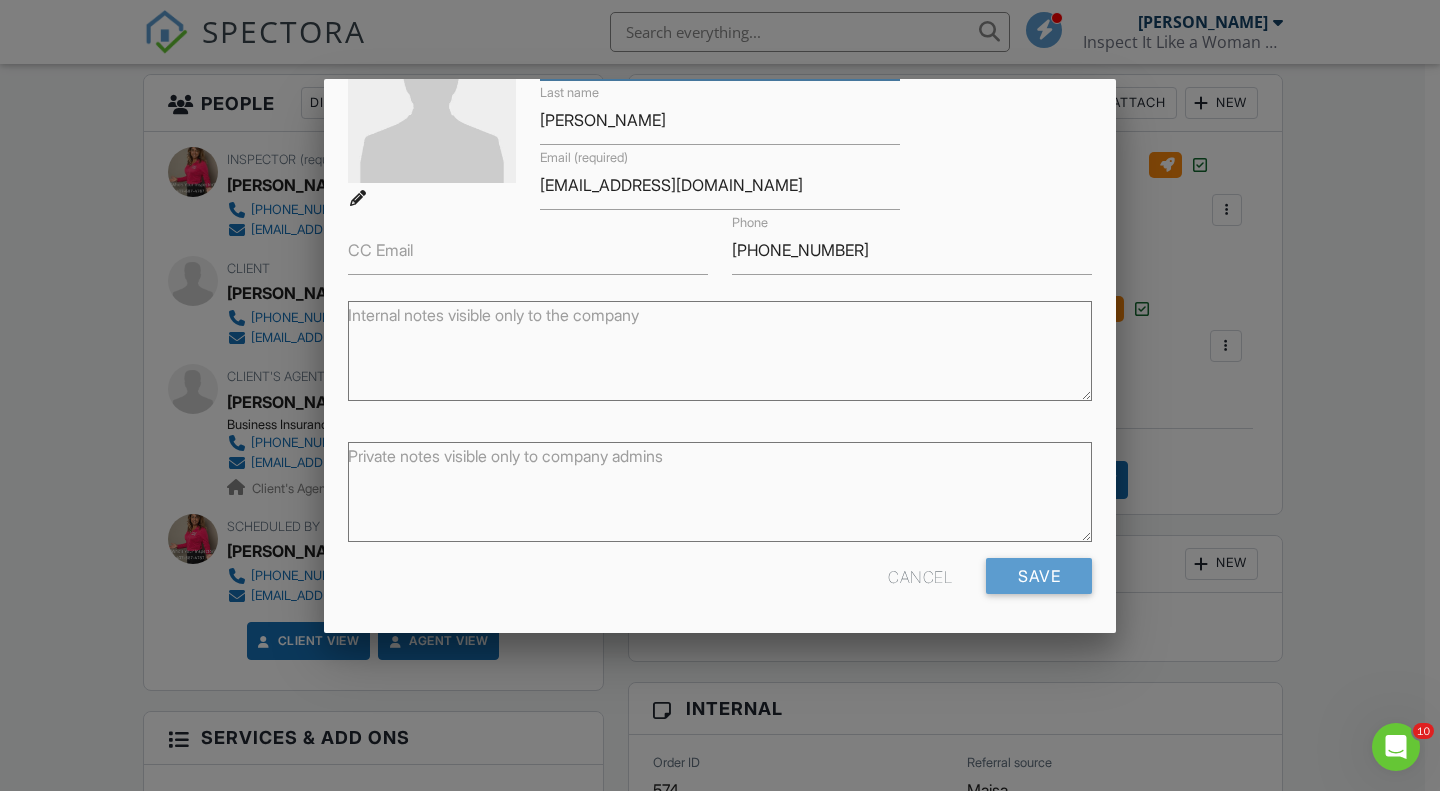 type on "Jennifer" 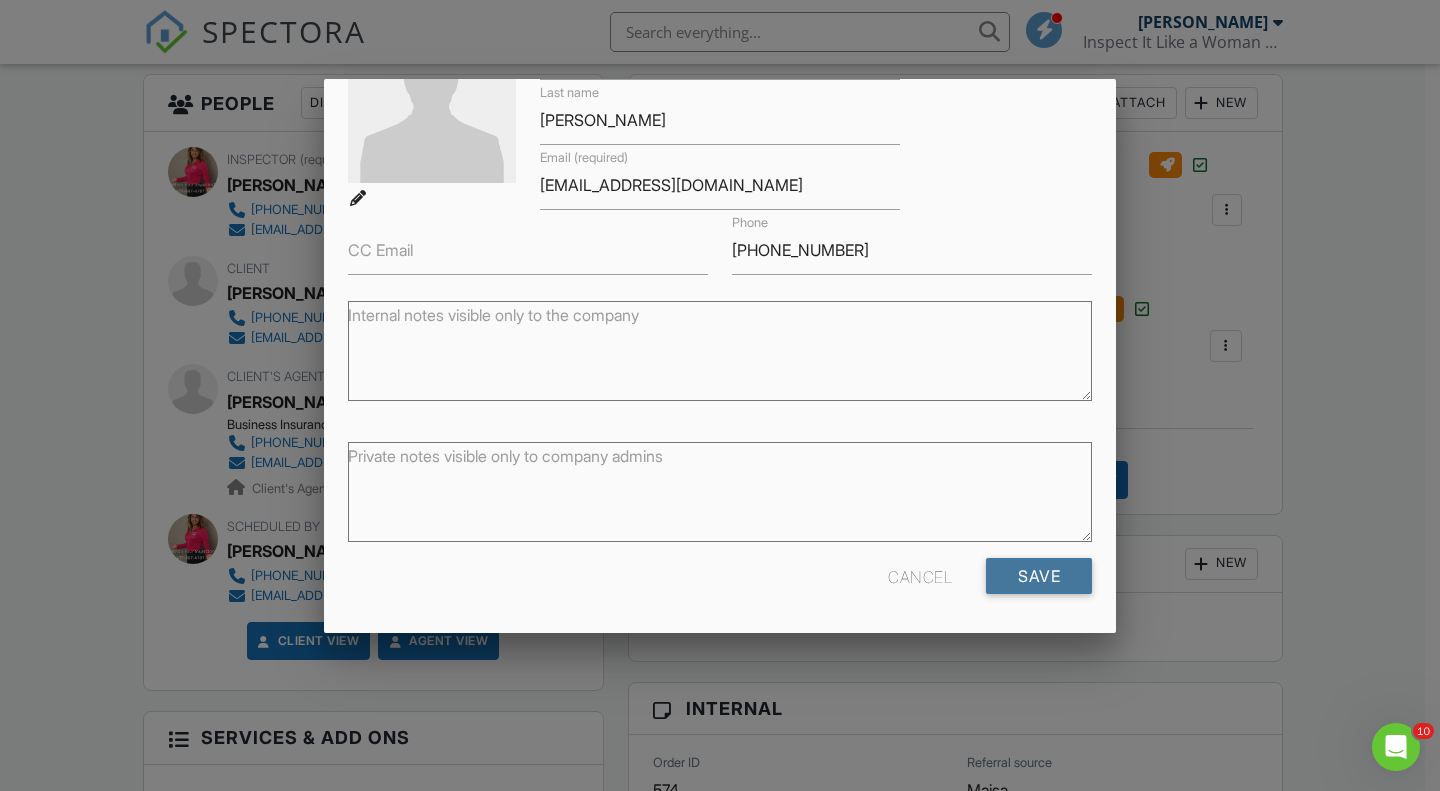 click on "Save" at bounding box center [1039, 576] 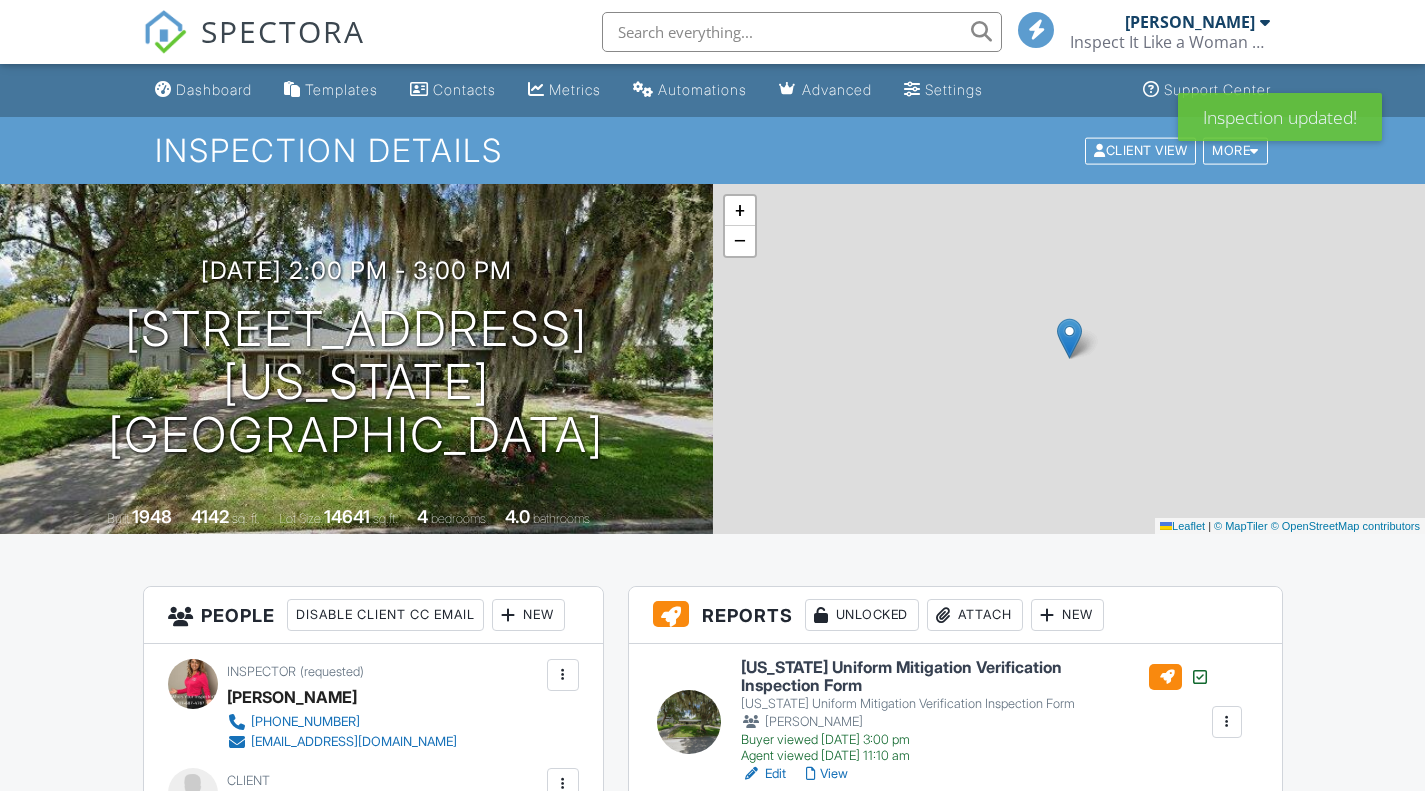 scroll, scrollTop: 0, scrollLeft: 0, axis: both 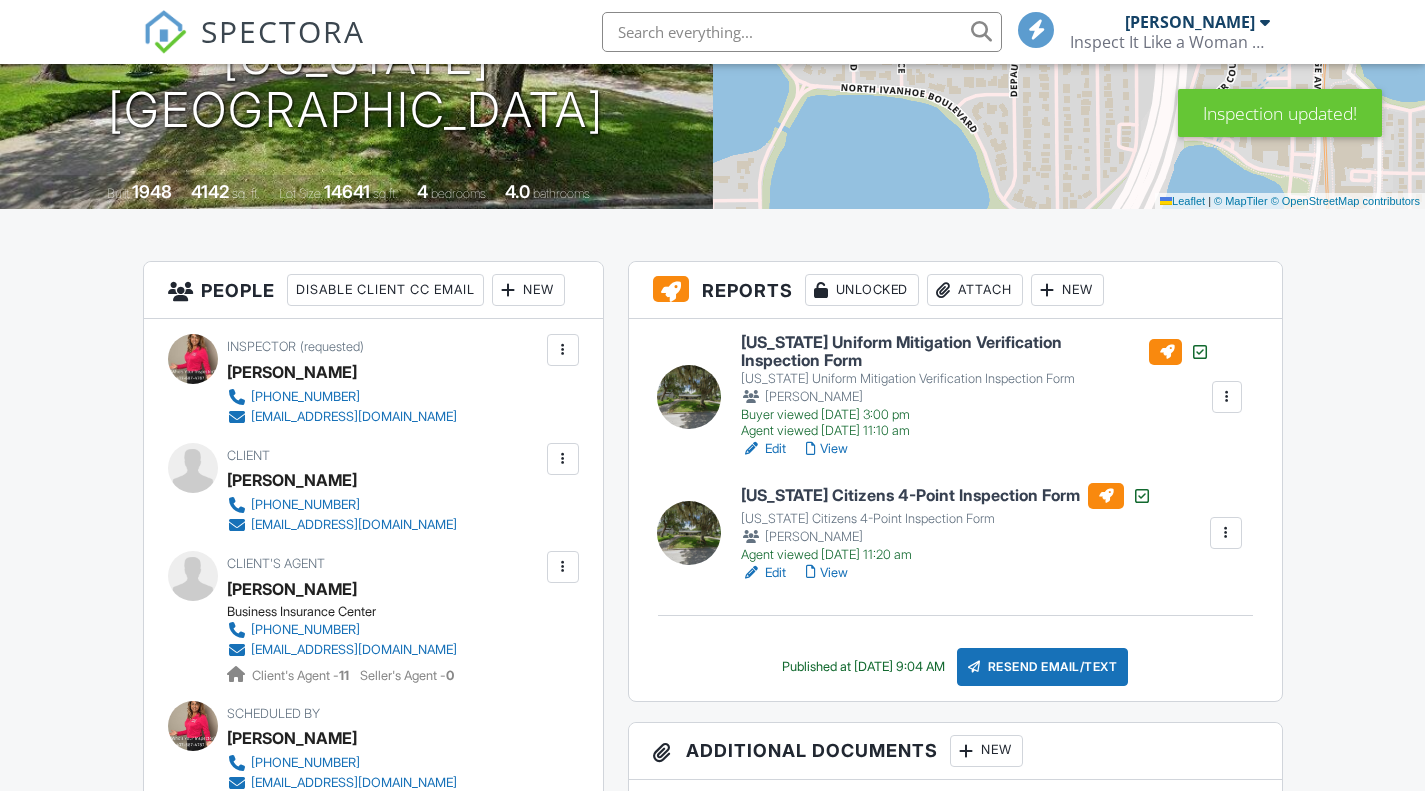 click on "[US_STATE] Uniform Mitigation Verification Inspection Form" at bounding box center [975, 351] 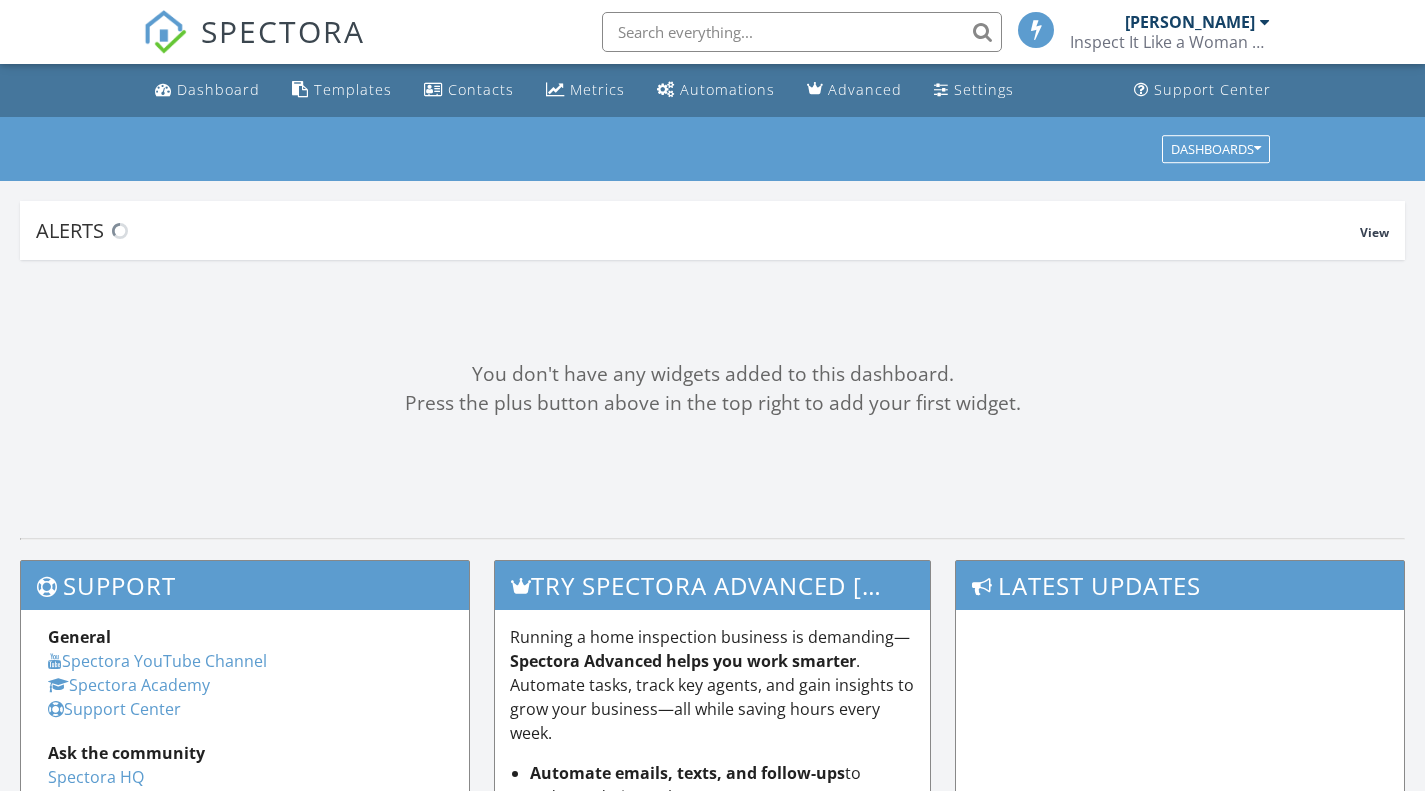 scroll, scrollTop: 0, scrollLeft: 0, axis: both 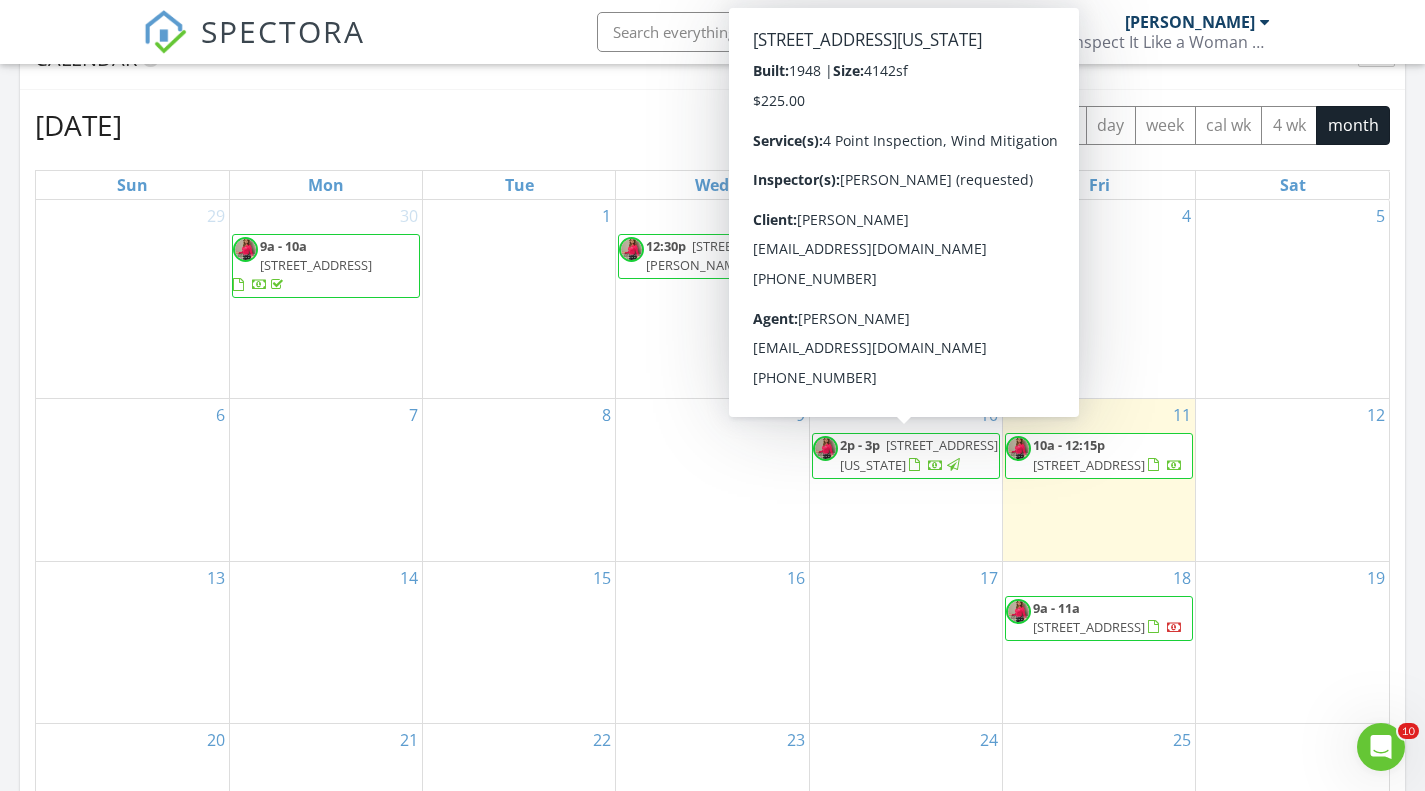 click on "[STREET_ADDRESS][US_STATE]" at bounding box center (919, 454) 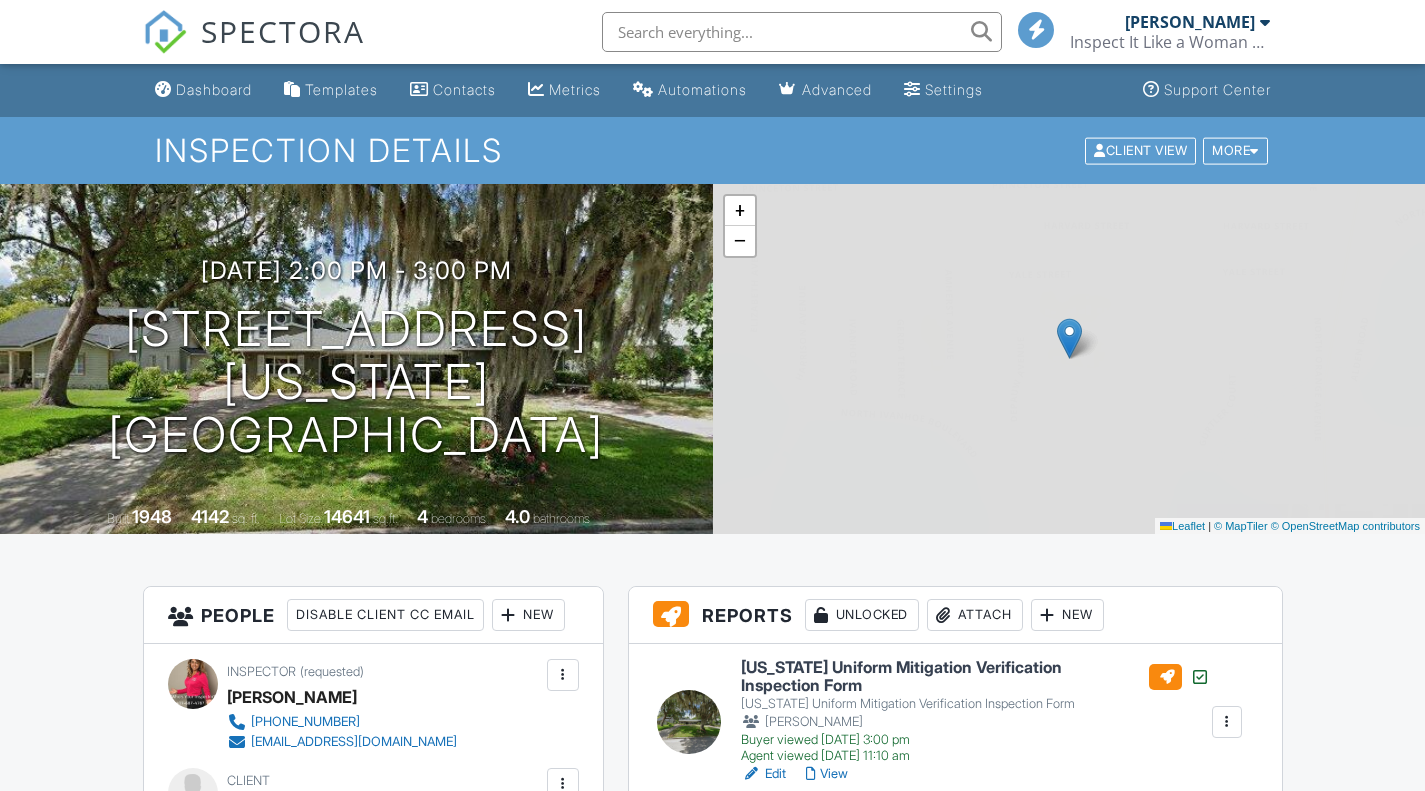 scroll, scrollTop: 0, scrollLeft: 0, axis: both 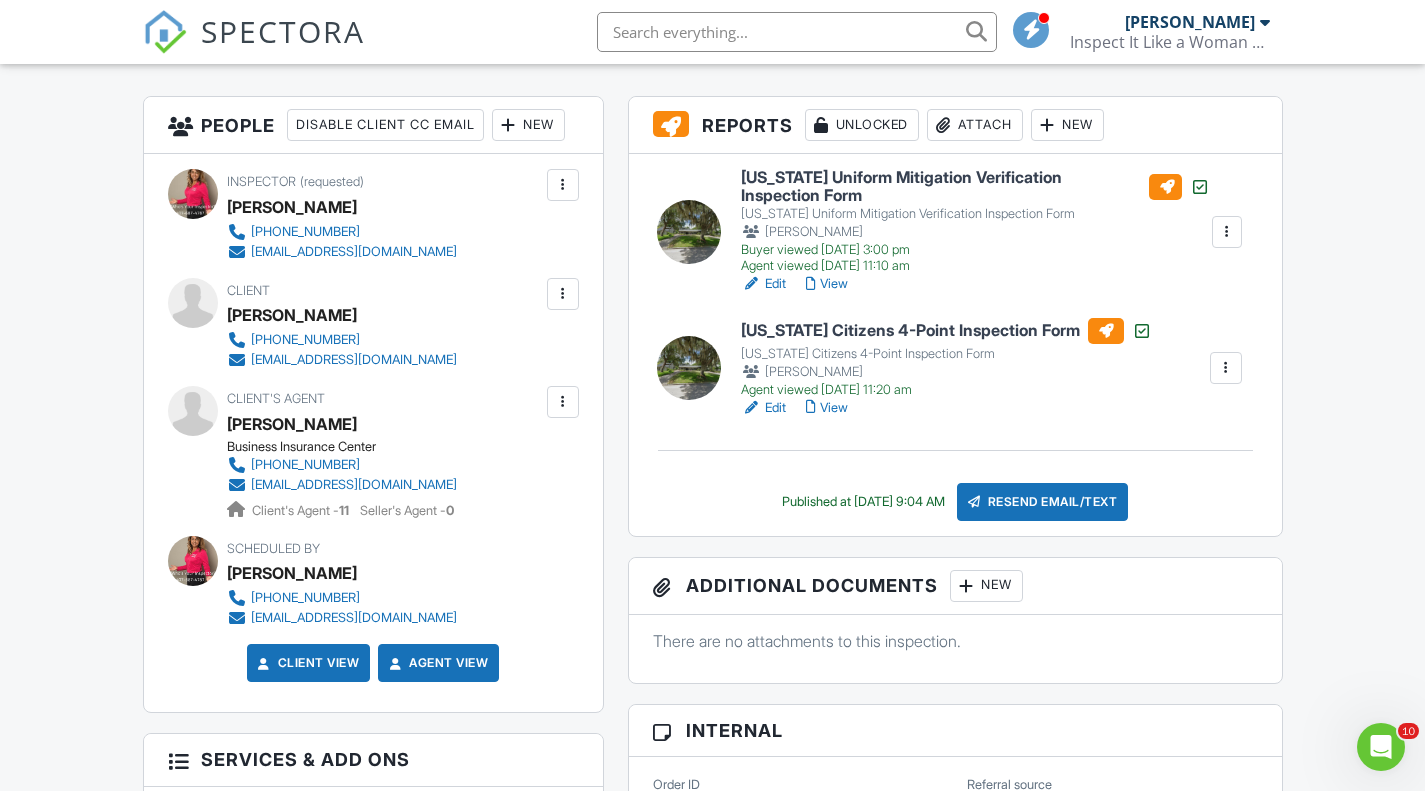 click on "[US_STATE] Citizens 4-Point Inspection Form" at bounding box center [946, 331] 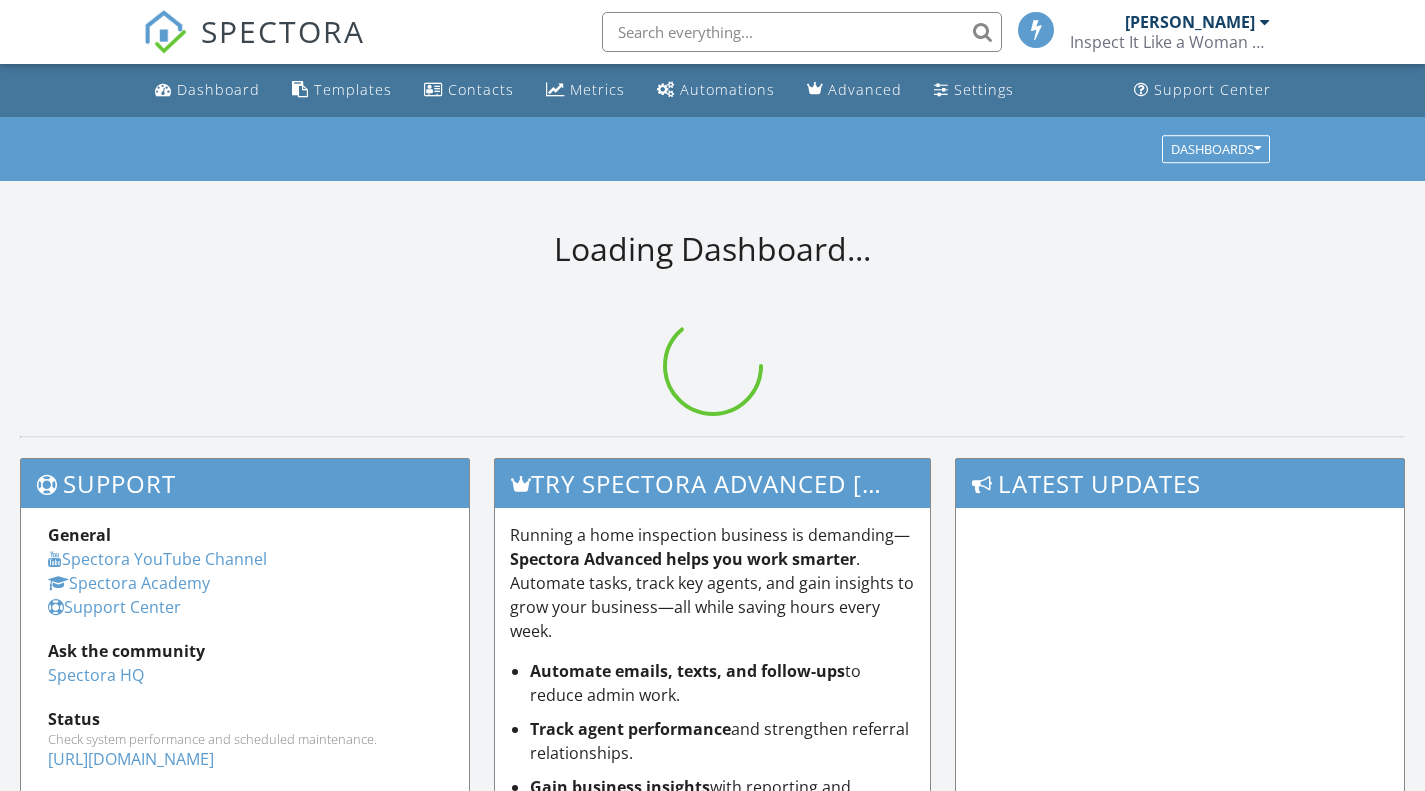 scroll, scrollTop: 0, scrollLeft: 0, axis: both 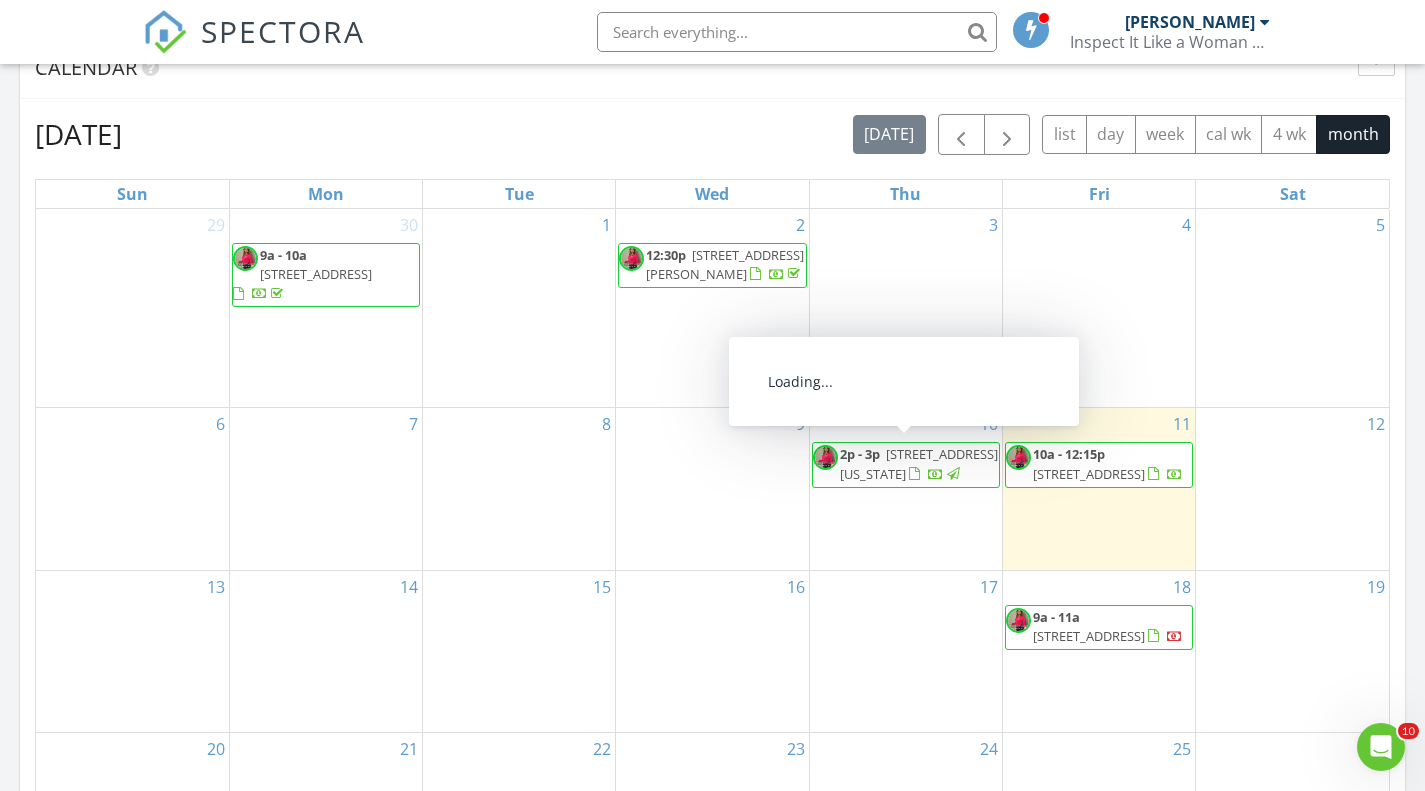 click on "2p - 3p" at bounding box center (860, 454) 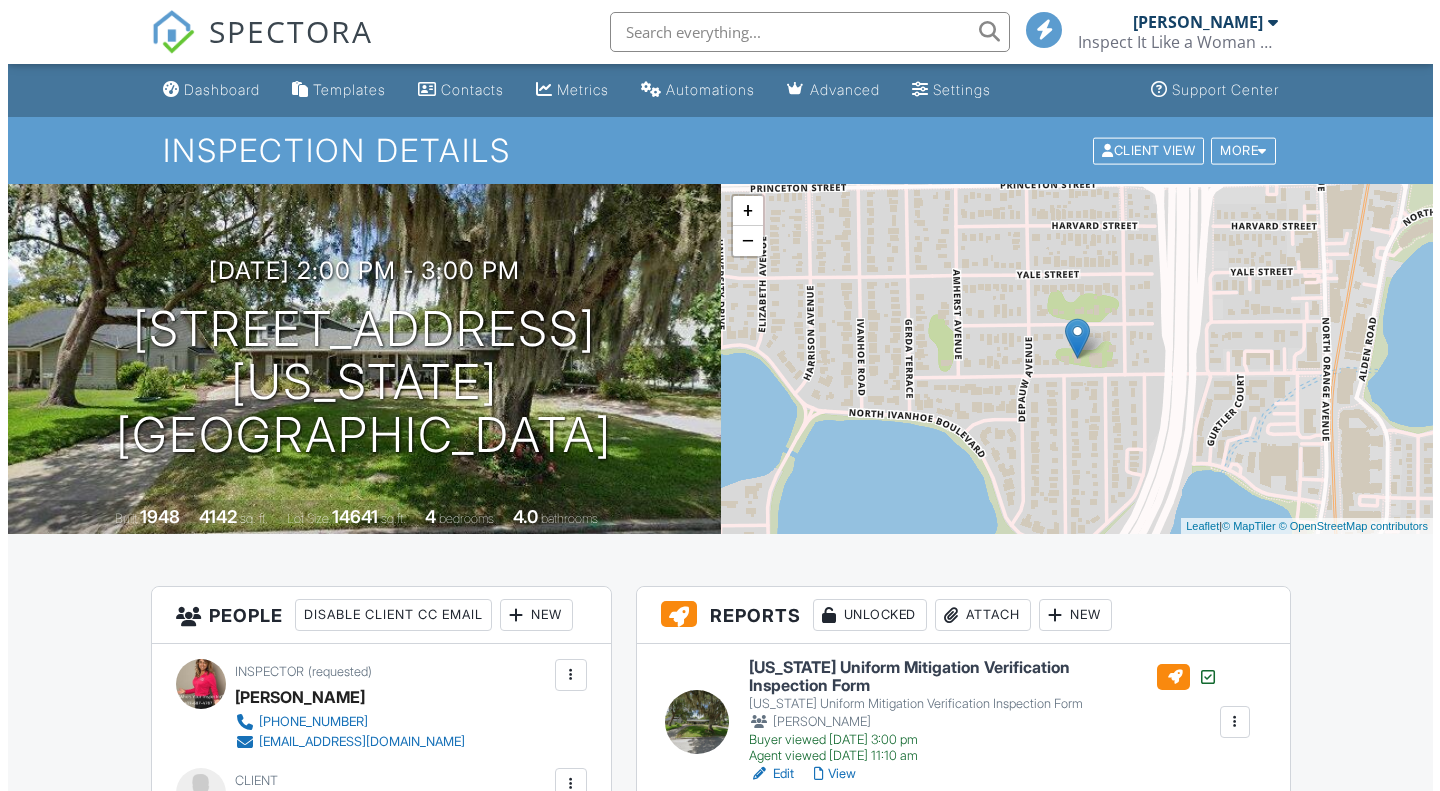 scroll, scrollTop: 430, scrollLeft: 0, axis: vertical 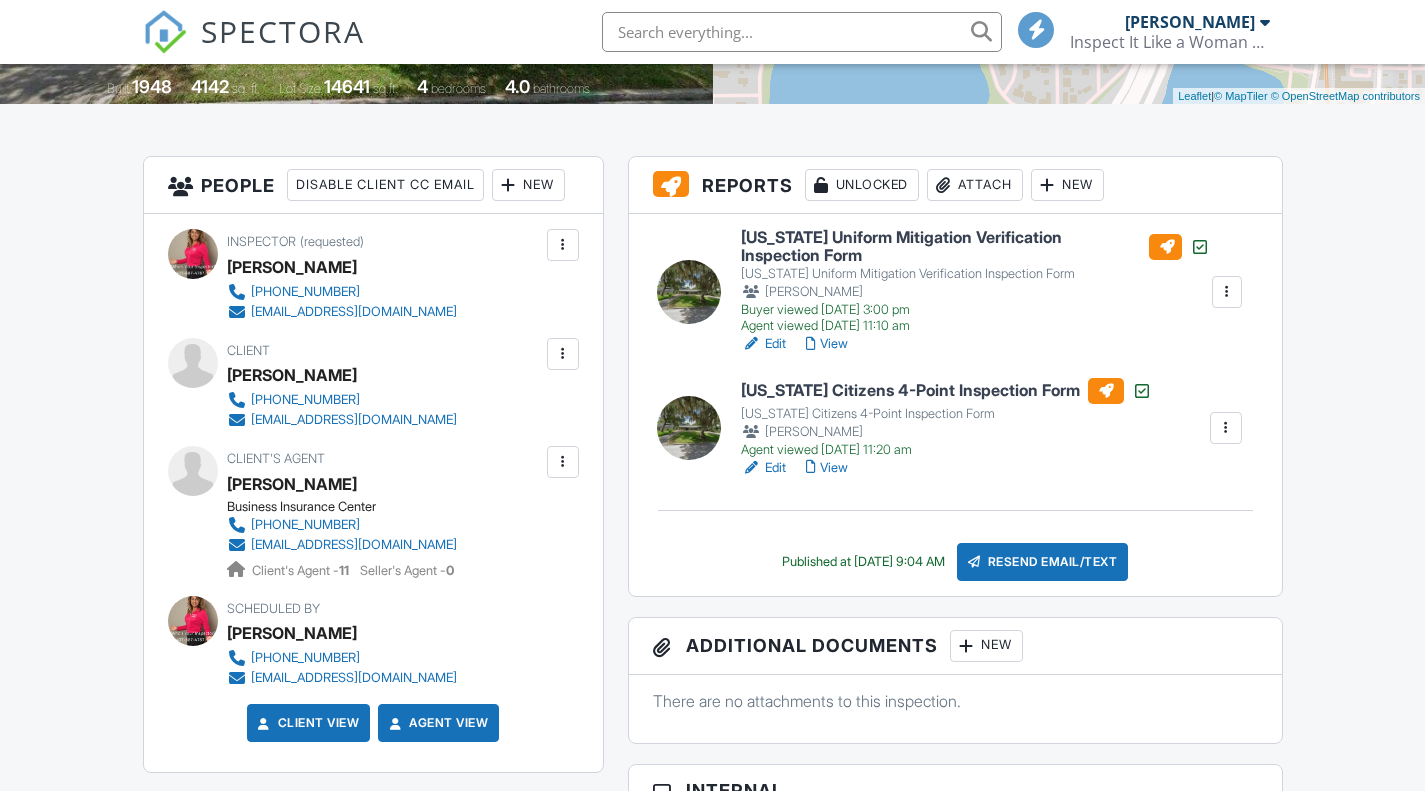click on "Resend Email/Text" at bounding box center [1043, 562] 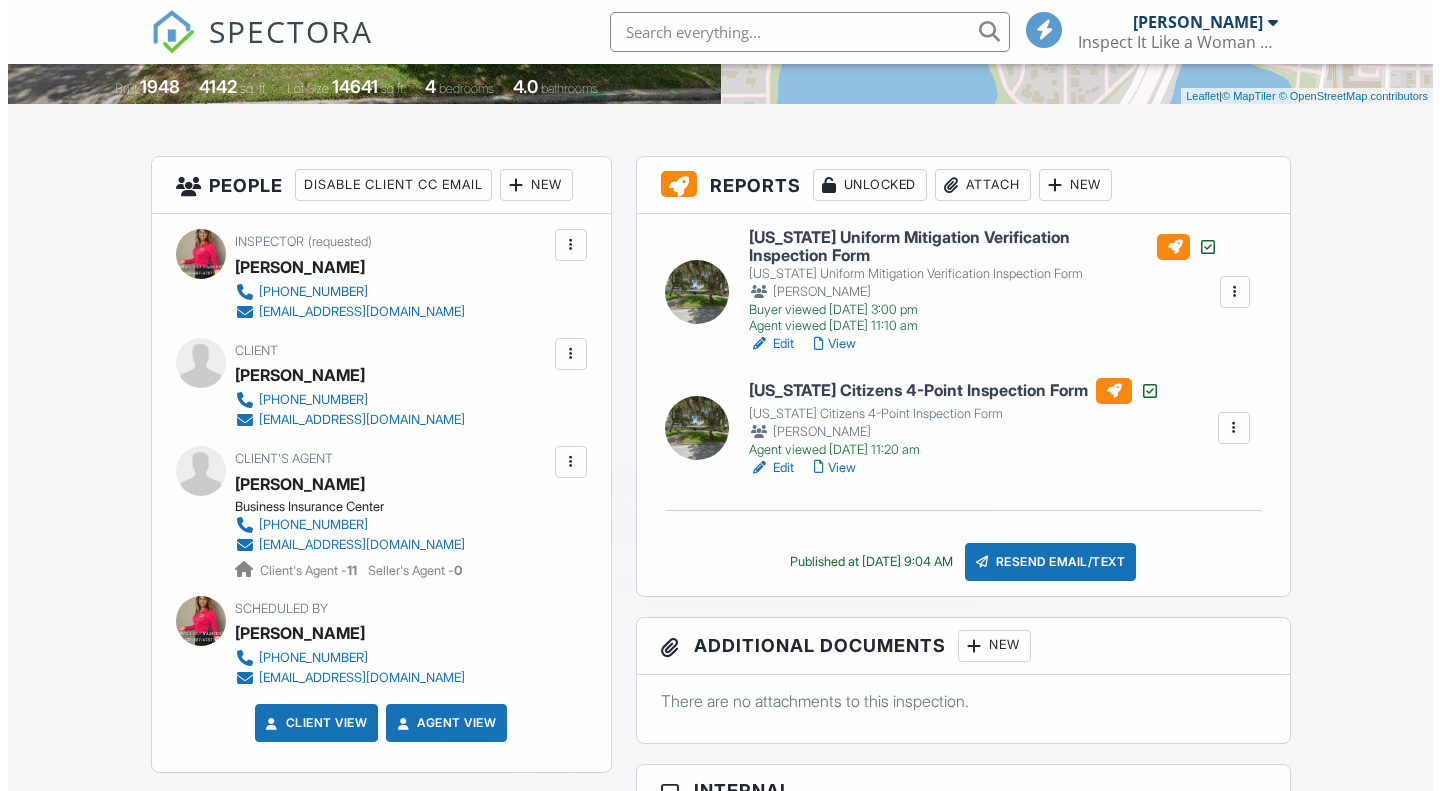 scroll, scrollTop: 430, scrollLeft: 0, axis: vertical 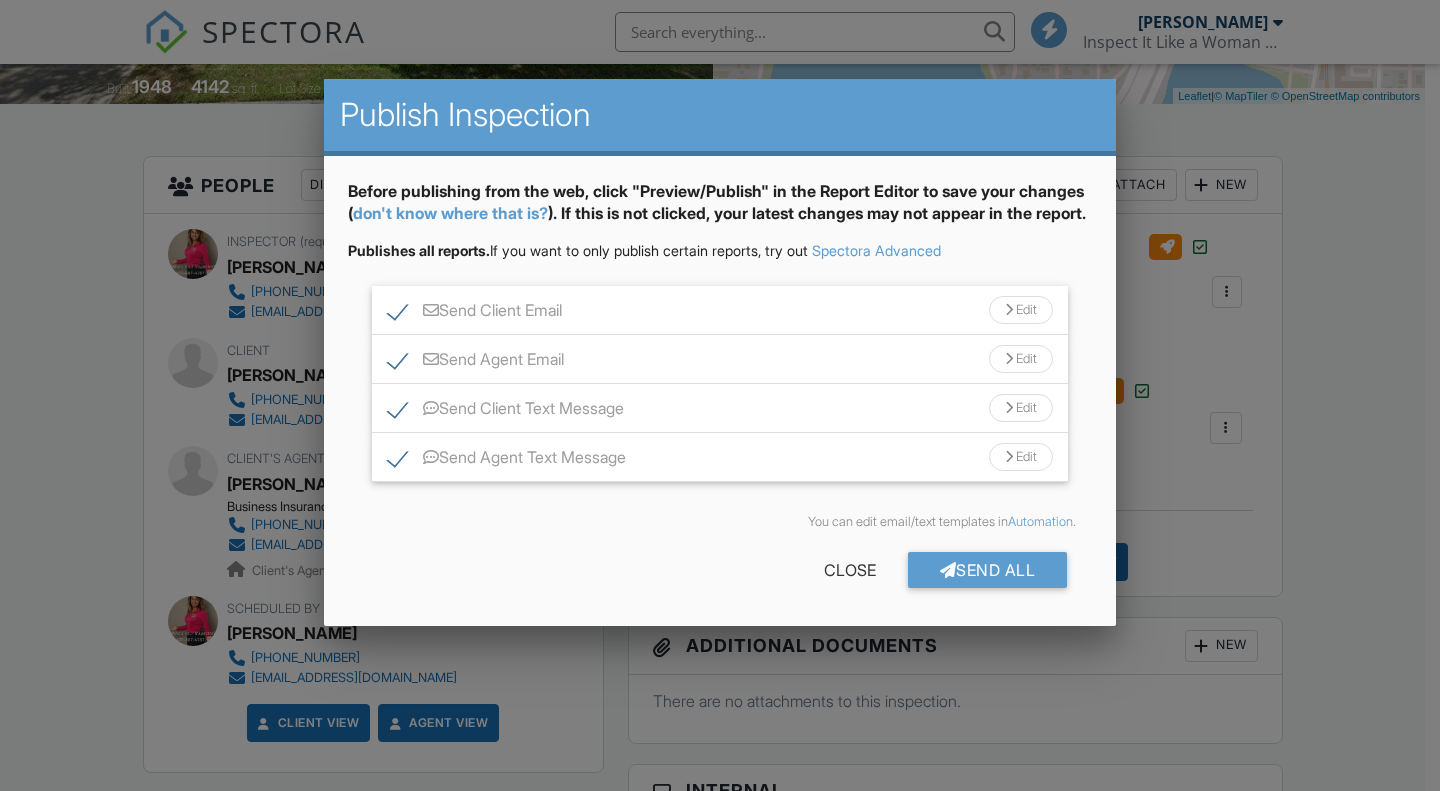 click on "Send All" at bounding box center (988, 570) 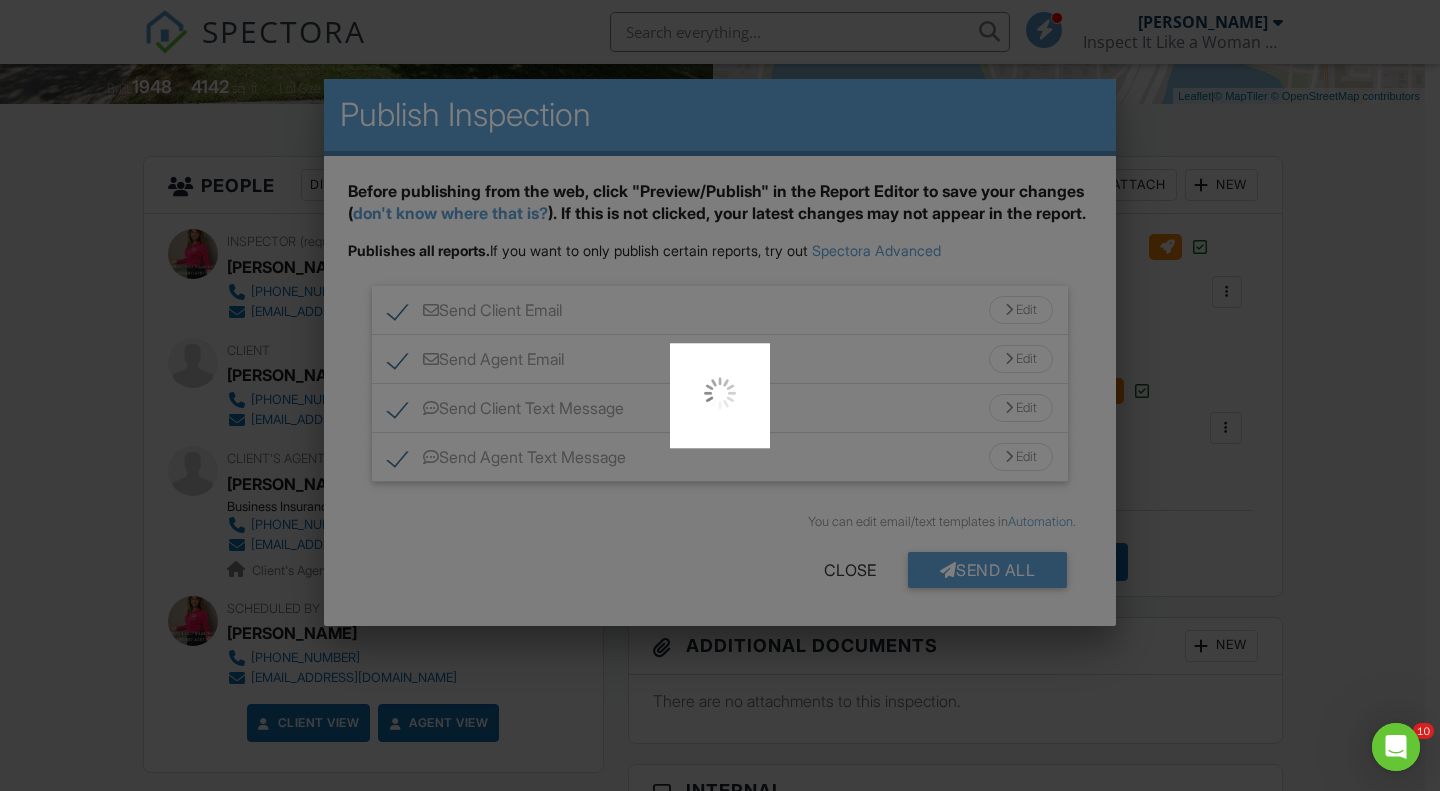 scroll, scrollTop: 0, scrollLeft: 0, axis: both 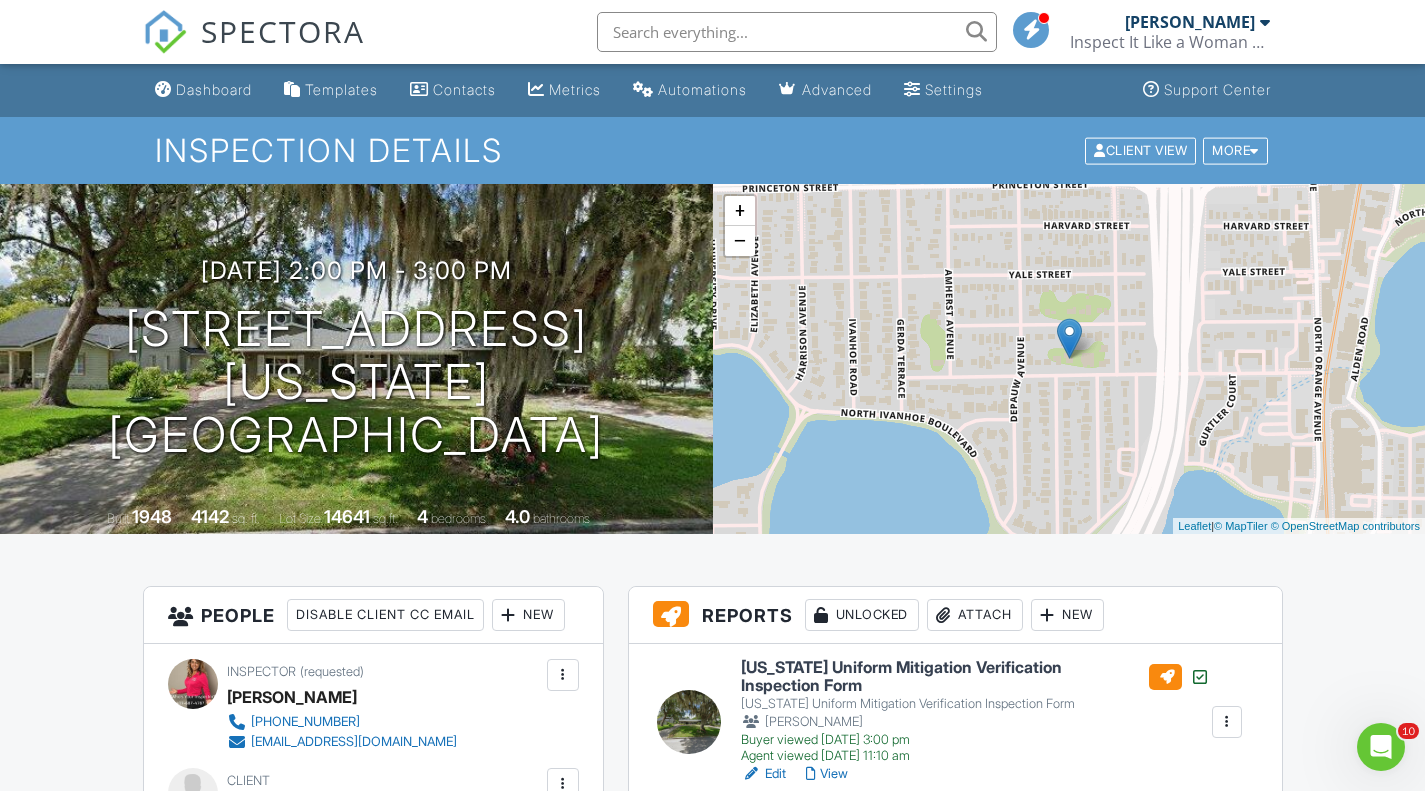 click at bounding box center [165, 32] 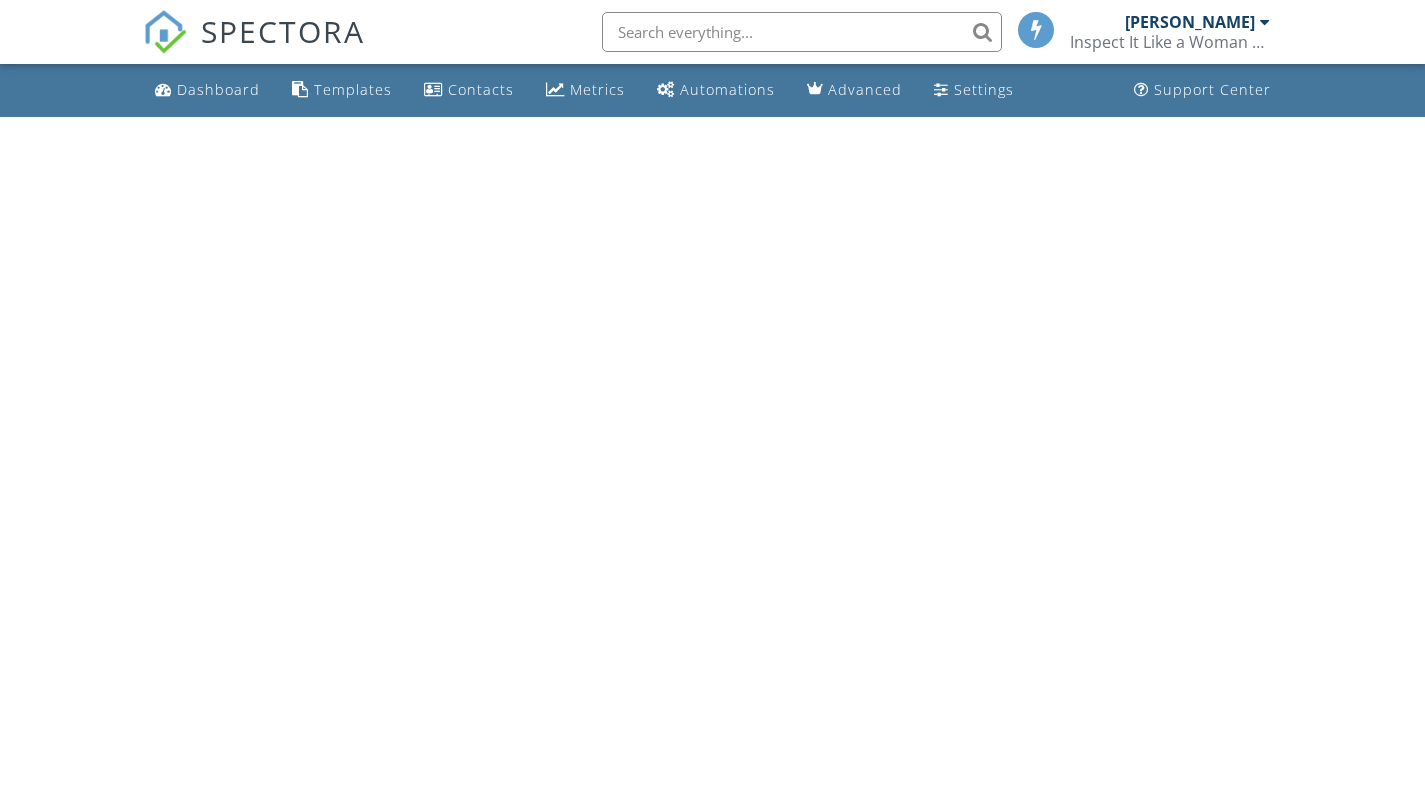 scroll, scrollTop: 0, scrollLeft: 0, axis: both 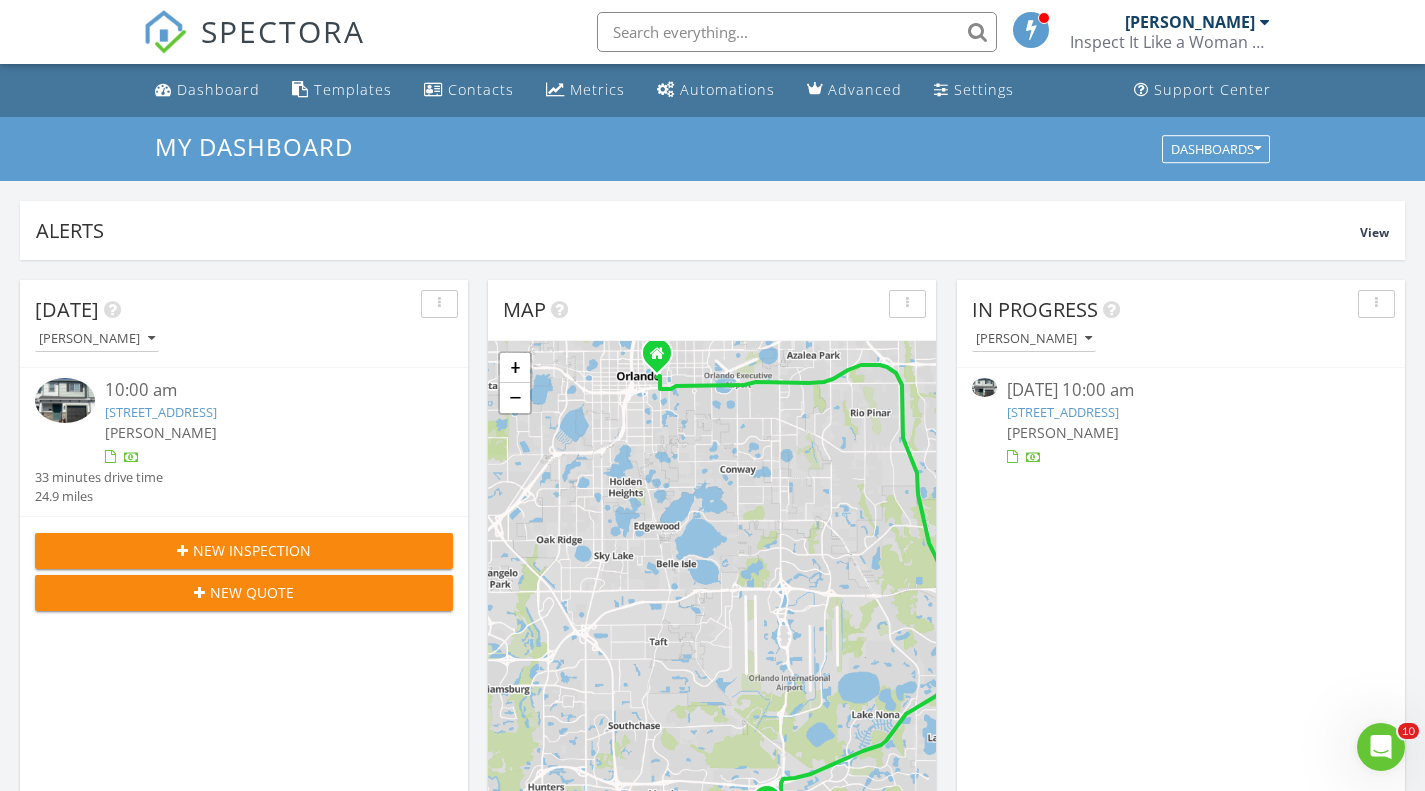 click on "SPECTORA
Rayer Headley
Inspect It Like a Woman LLC
Role:
Inspector
Dashboard
New Inspection
Inspections
Calendar
Template Editor
Contacts
Automations
Team
Metrics
Payments
Data Exports
Time Tracking
Billing
Reporting
Advanced
Settings
What's New
Sign Out" at bounding box center (712, 32) 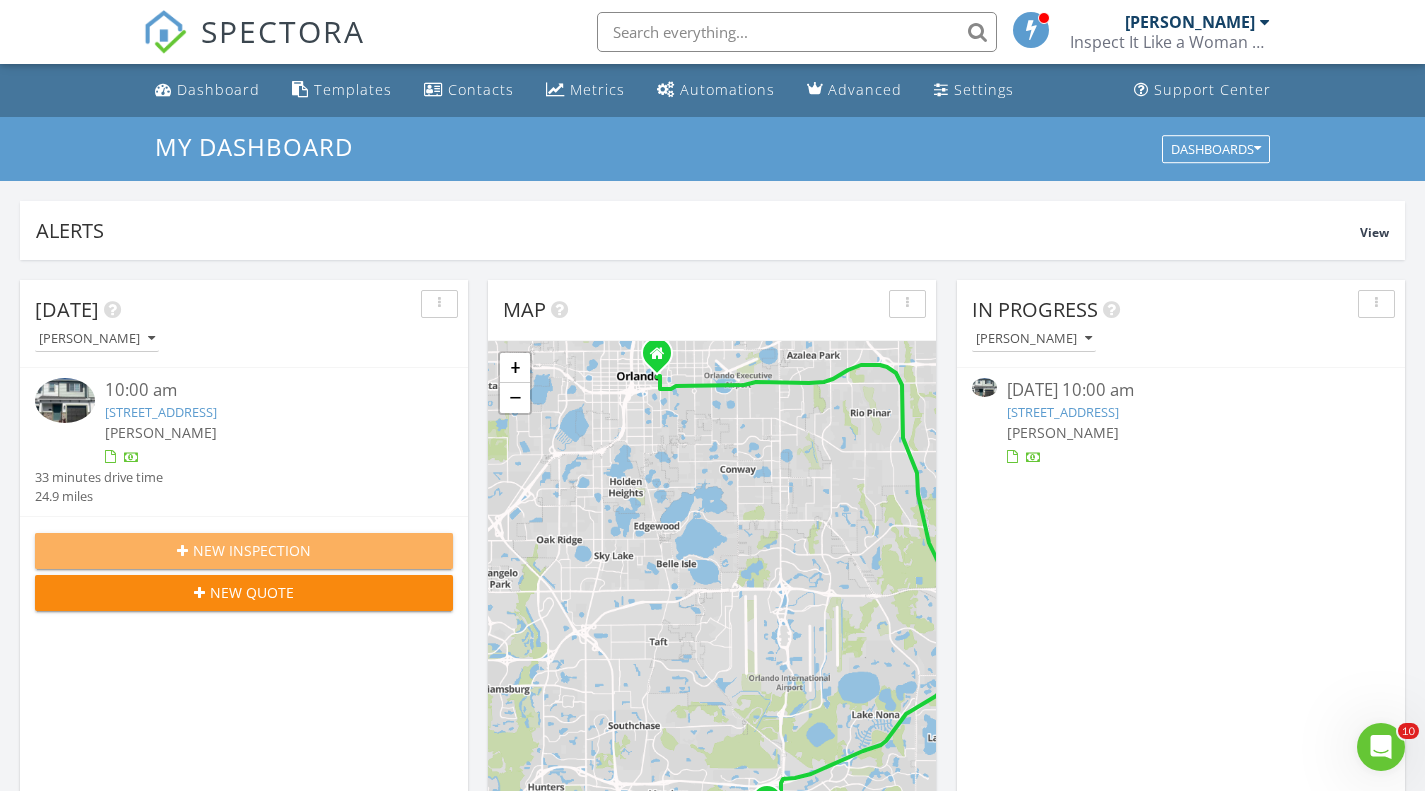 click on "New Inspection" at bounding box center (252, 550) 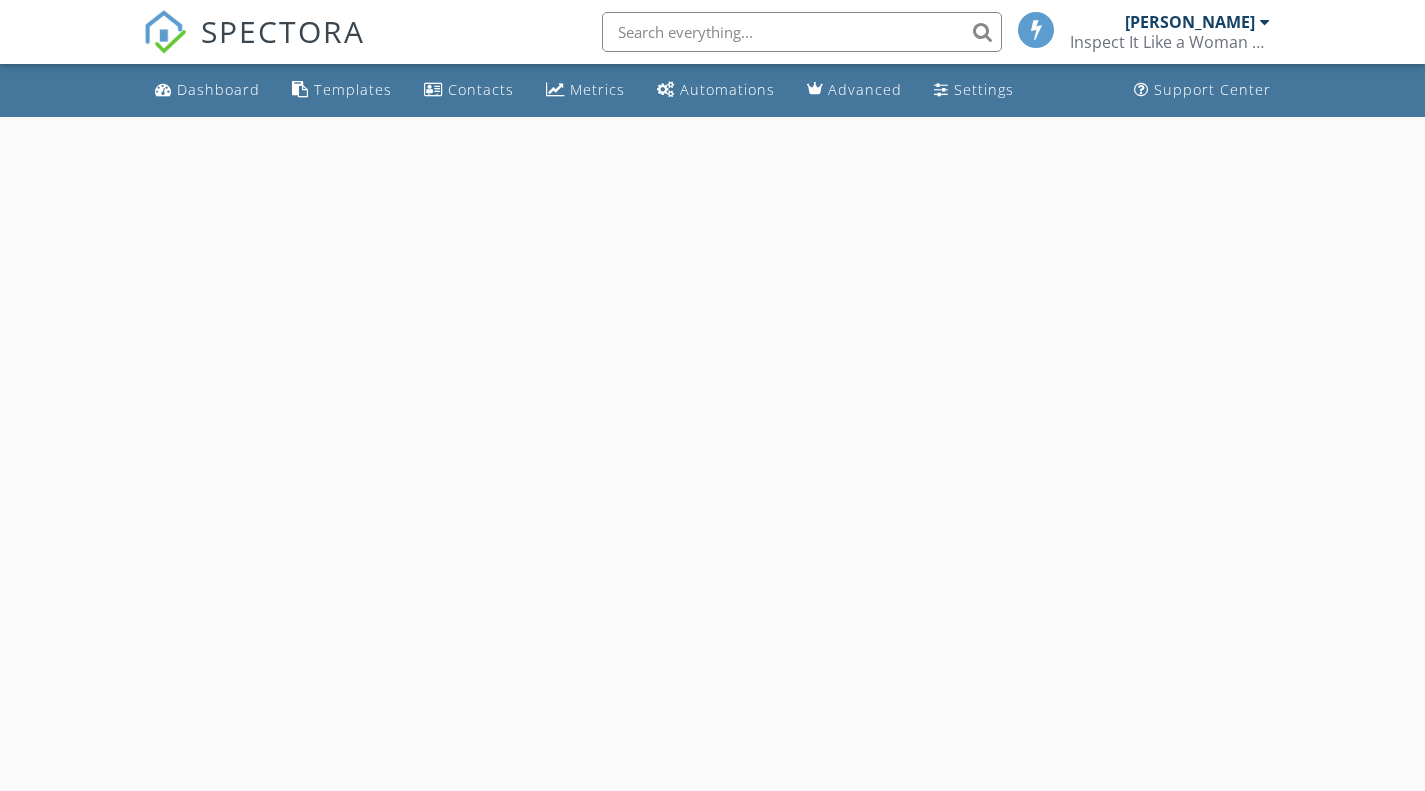 scroll, scrollTop: 0, scrollLeft: 0, axis: both 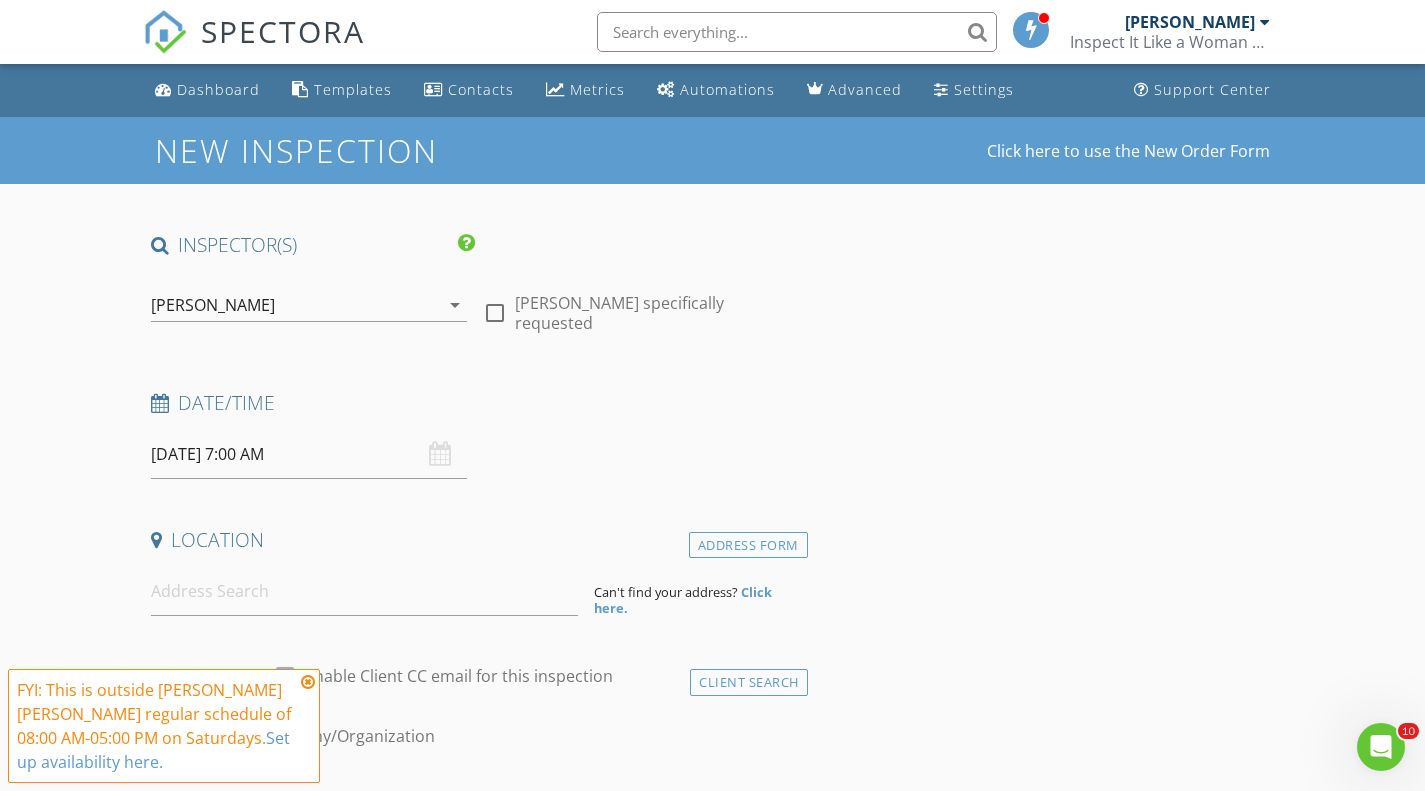 click at bounding box center [495, 313] 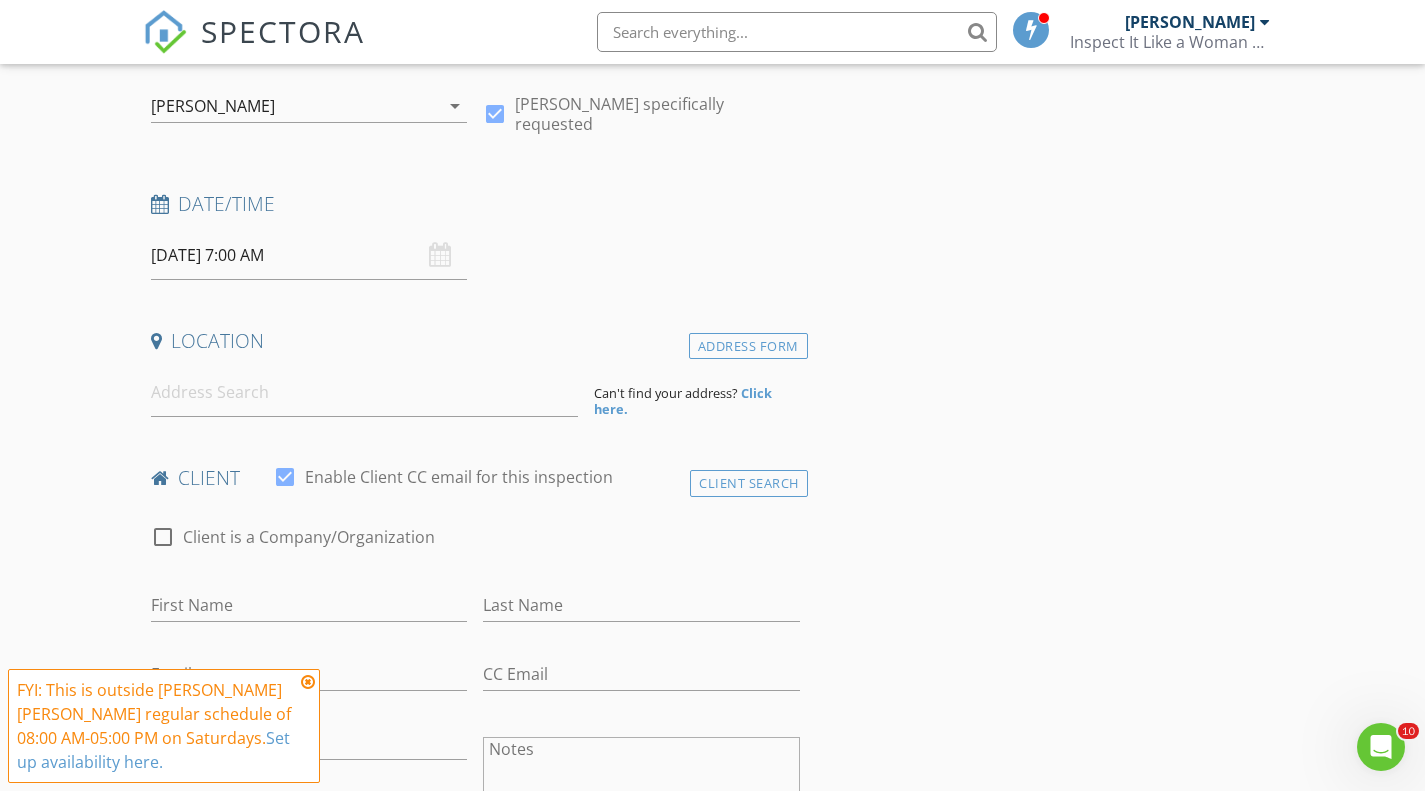 scroll, scrollTop: 185, scrollLeft: 0, axis: vertical 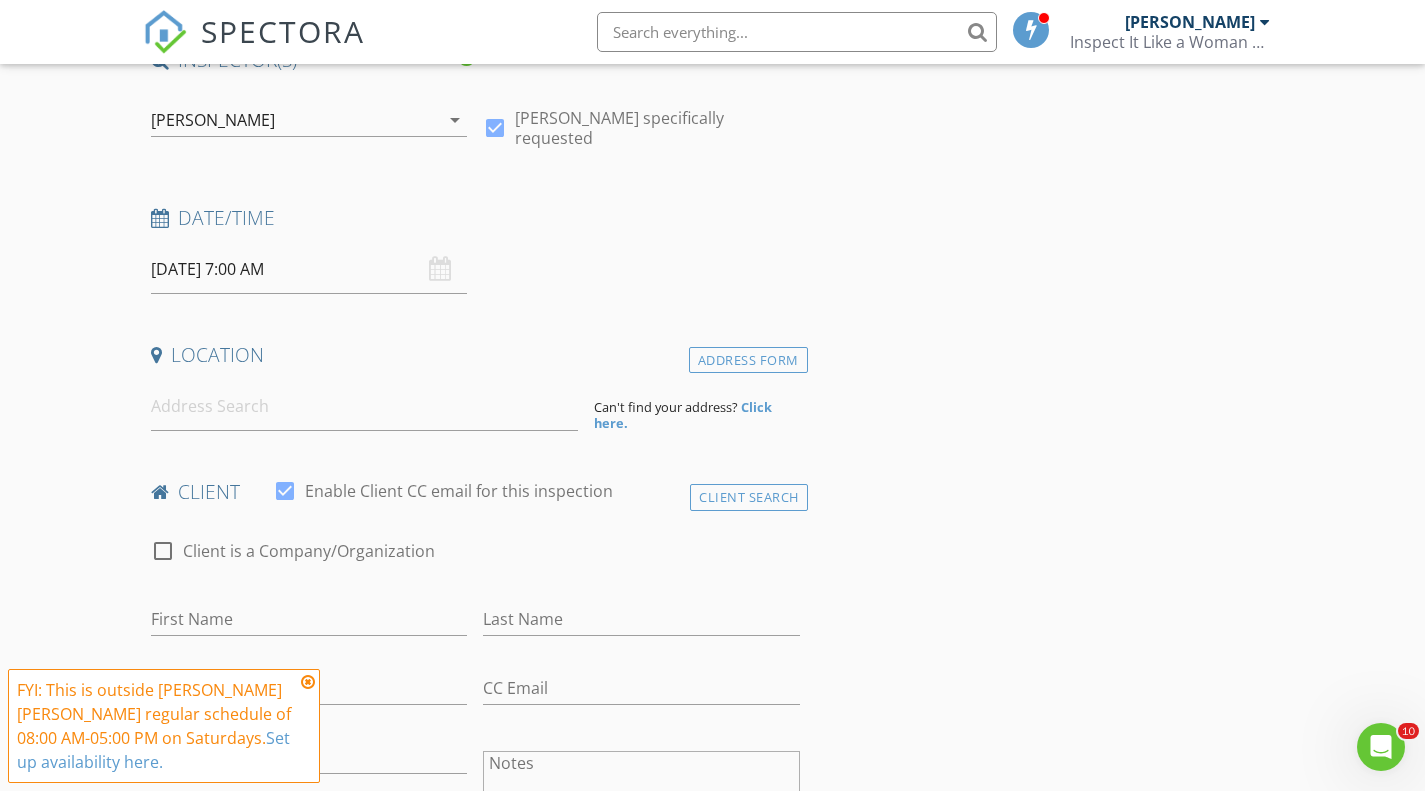 click on "07/12/2025 7:00 AM" at bounding box center [309, 269] 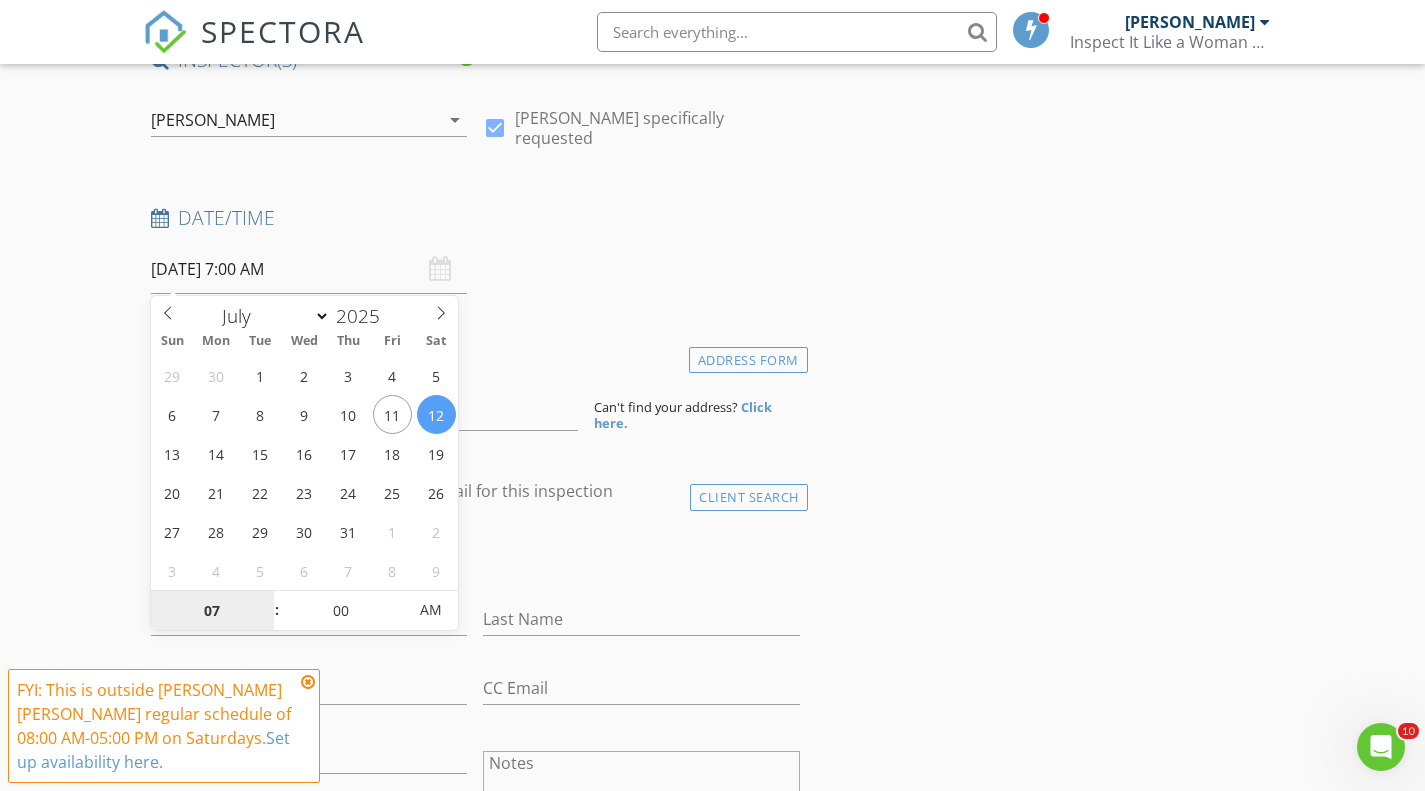 type on "07/14/2025 7:00 AM" 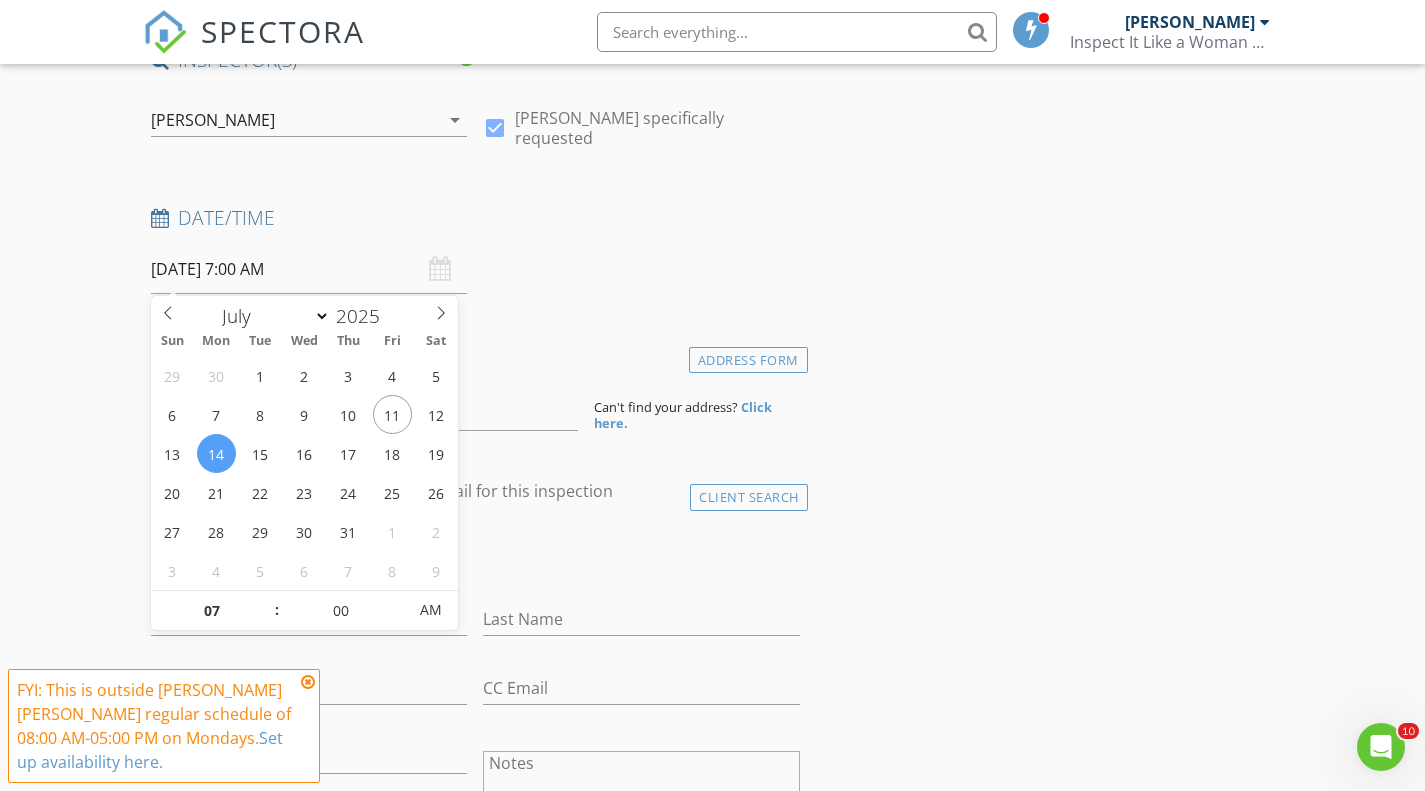 type on "08" 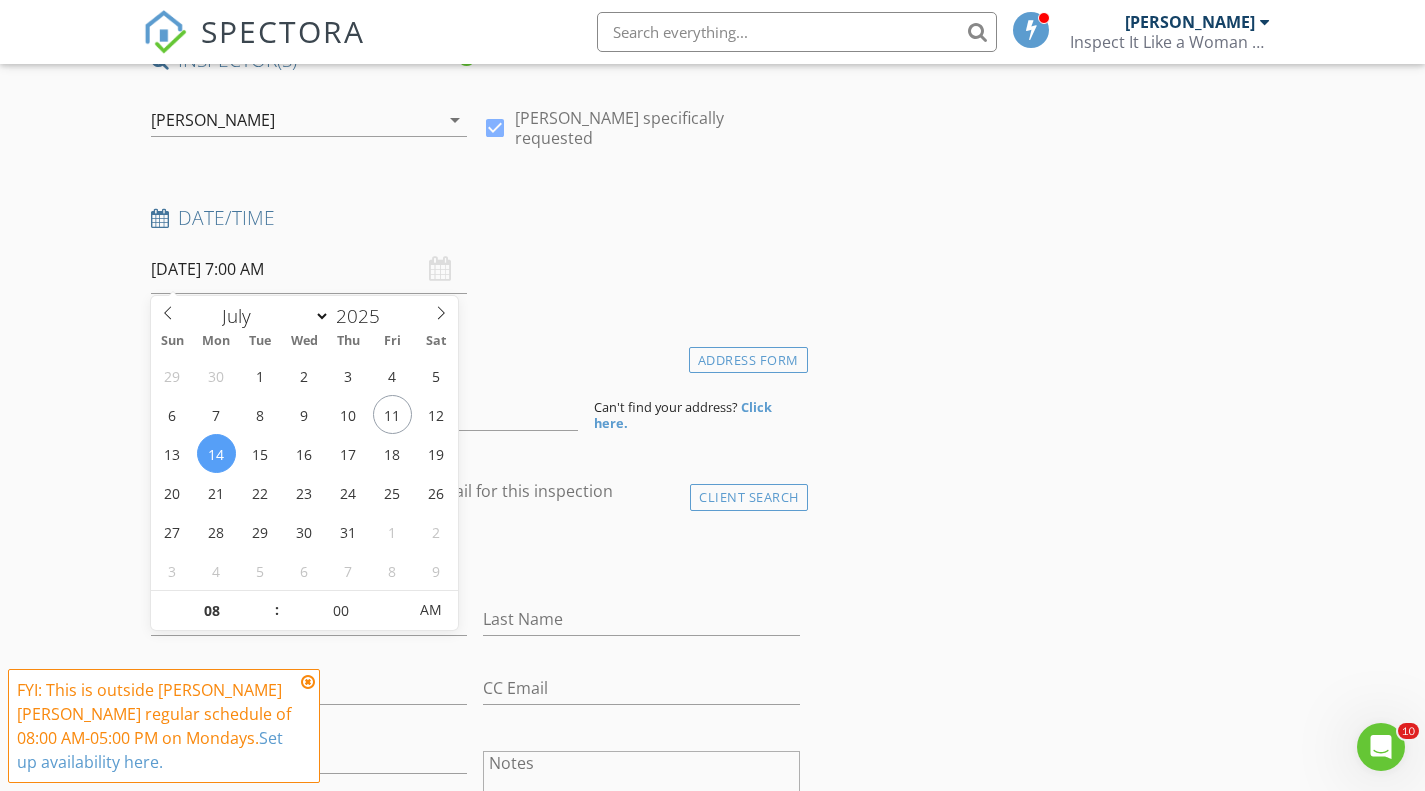 type on "07/14/2025 8:00 AM" 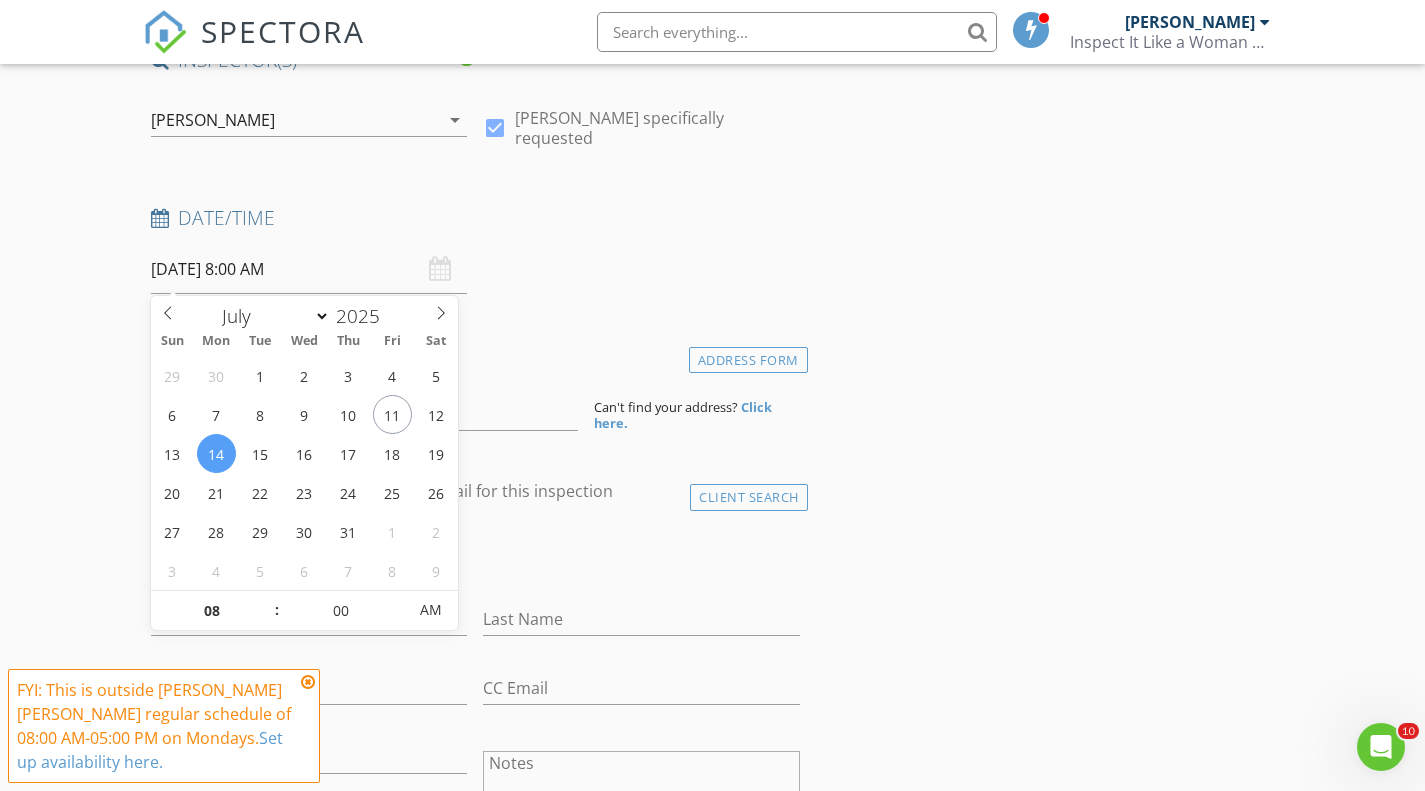 click at bounding box center (267, 601) 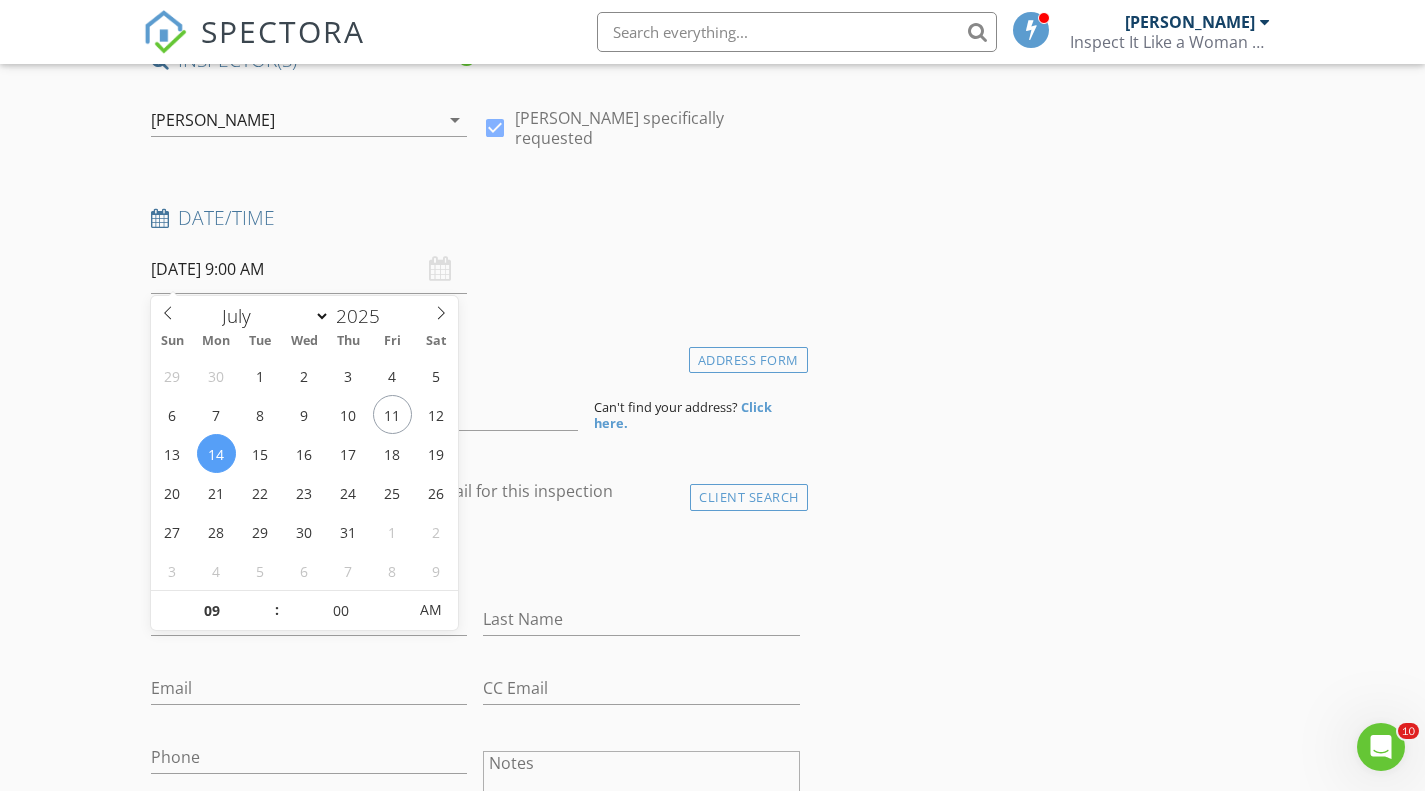 click at bounding box center [267, 601] 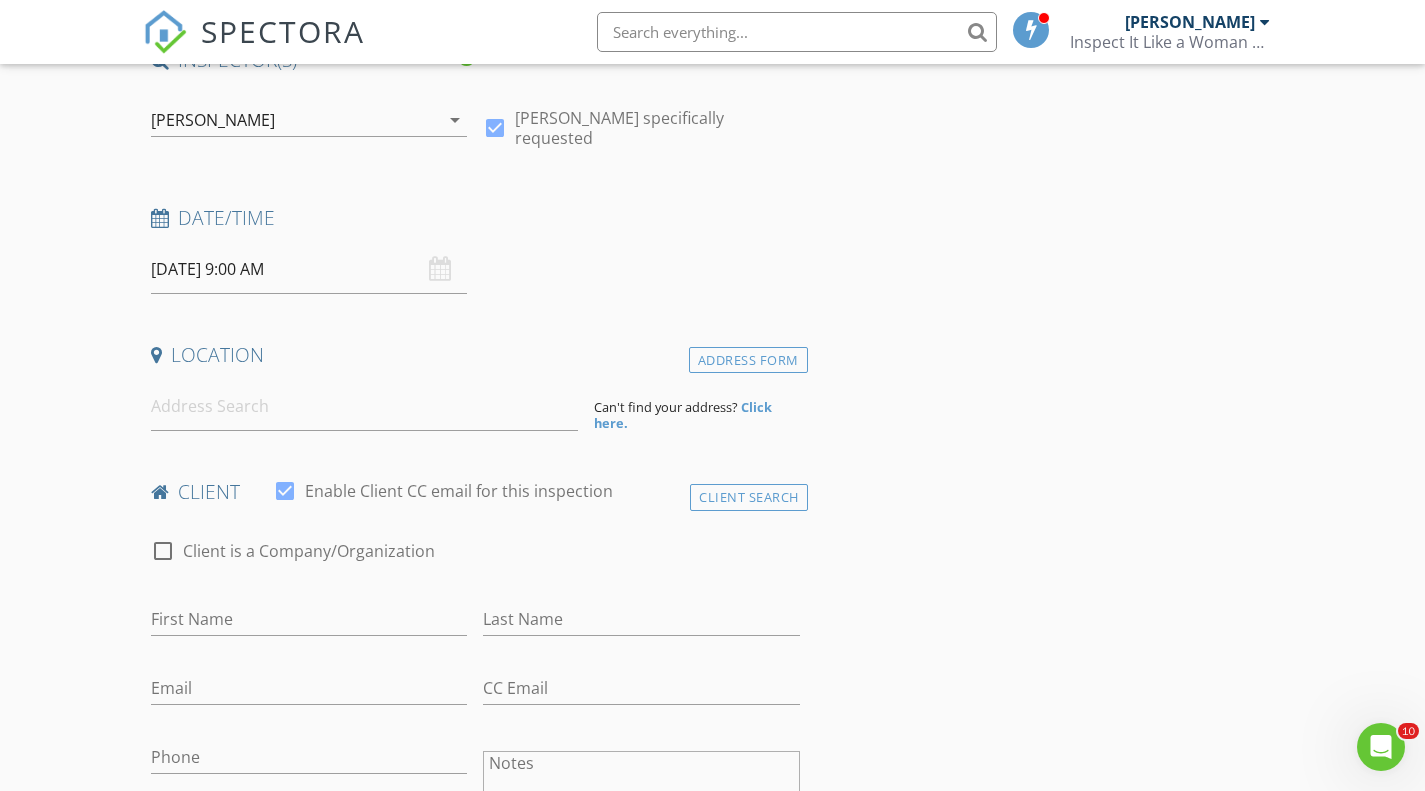 click on "INSPECTOR(S)
check_box   Rayer Headley   PRIMARY   Rayer Headley arrow_drop_down   check_box Rayer Headley specifically requested
Date/Time
07/14/2025 9:00 AM
Location
Address Form       Can't find your address?   Click here.
client
check_box Enable Client CC email for this inspection   Client Search     check_box_outline_blank Client is a Company/Organization     First Name   Last Name   Email   CC Email   Phone           Notes   Private Notes
ADD ADDITIONAL client
SERVICES
check_box_outline_blank   Mold Assessment   check_box_outline_blank   General Home Inspection   Full Inspection check_box_outline_blank   Wind Mitigation   Stand alone check_box_outline_blank   4 Point Inspection   Stand alone check_box_outline_blank   Termite Inspection   WDO Stand alone" at bounding box center (713, 1594) 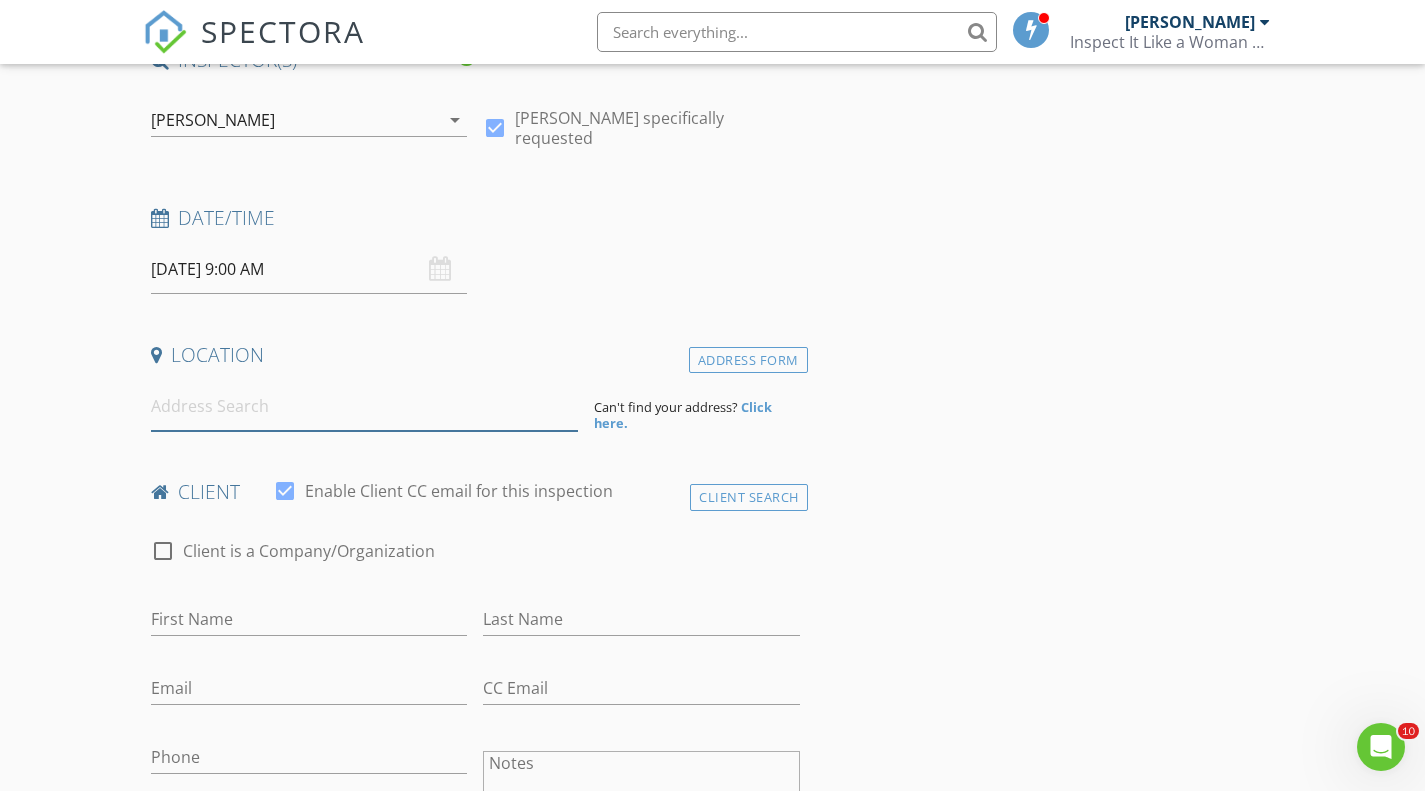 click at bounding box center [364, 406] 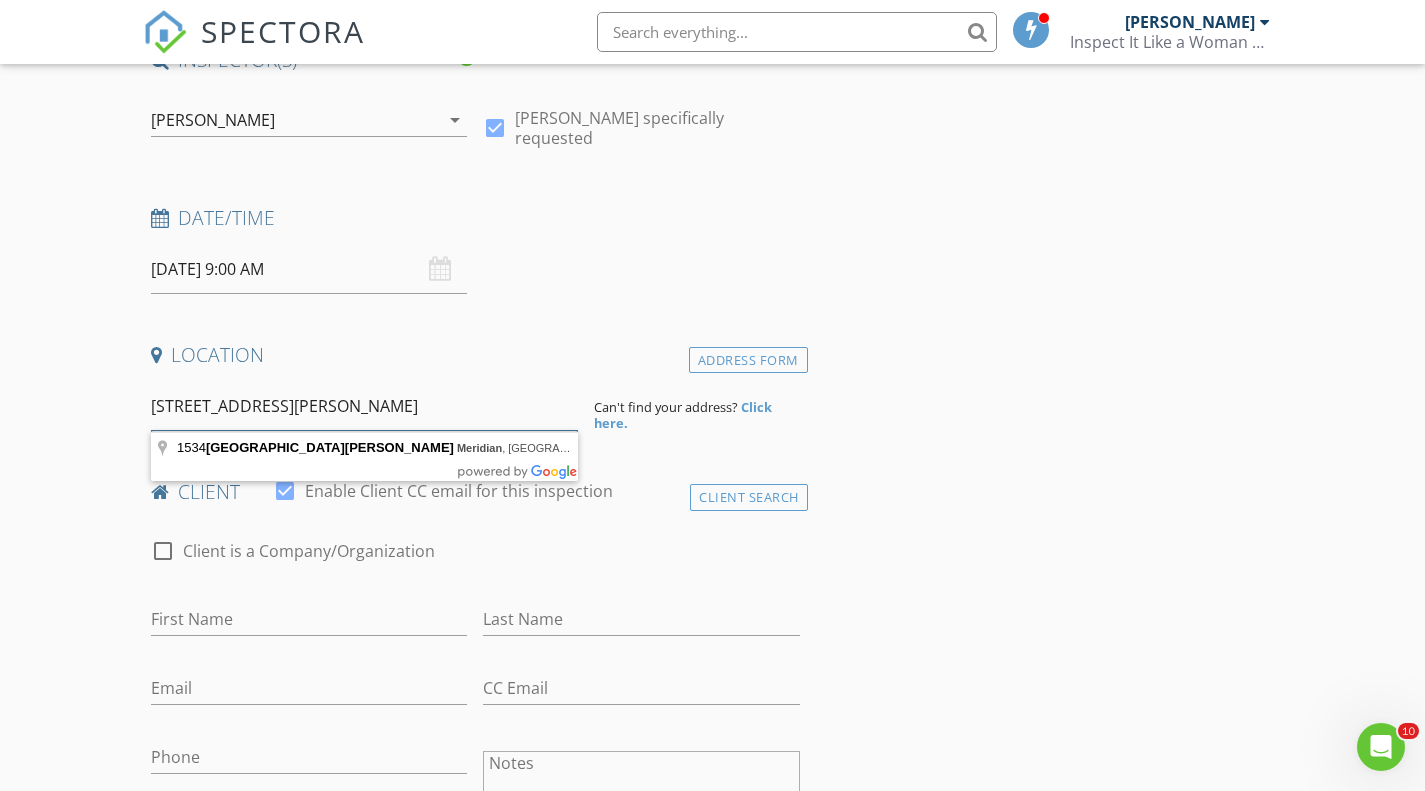 type on "1534 Landon Lane Kissimmee" 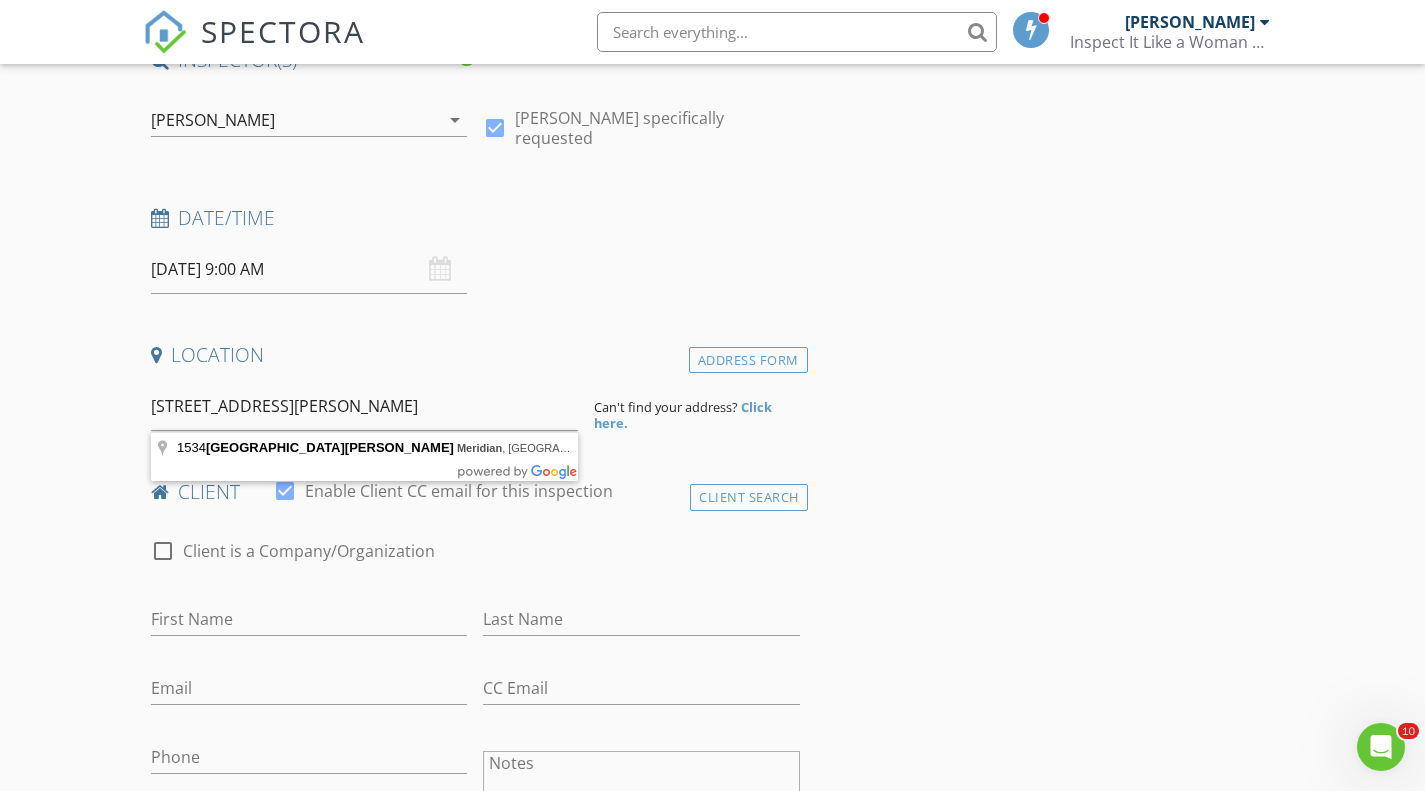 click on "Click here." at bounding box center [683, 415] 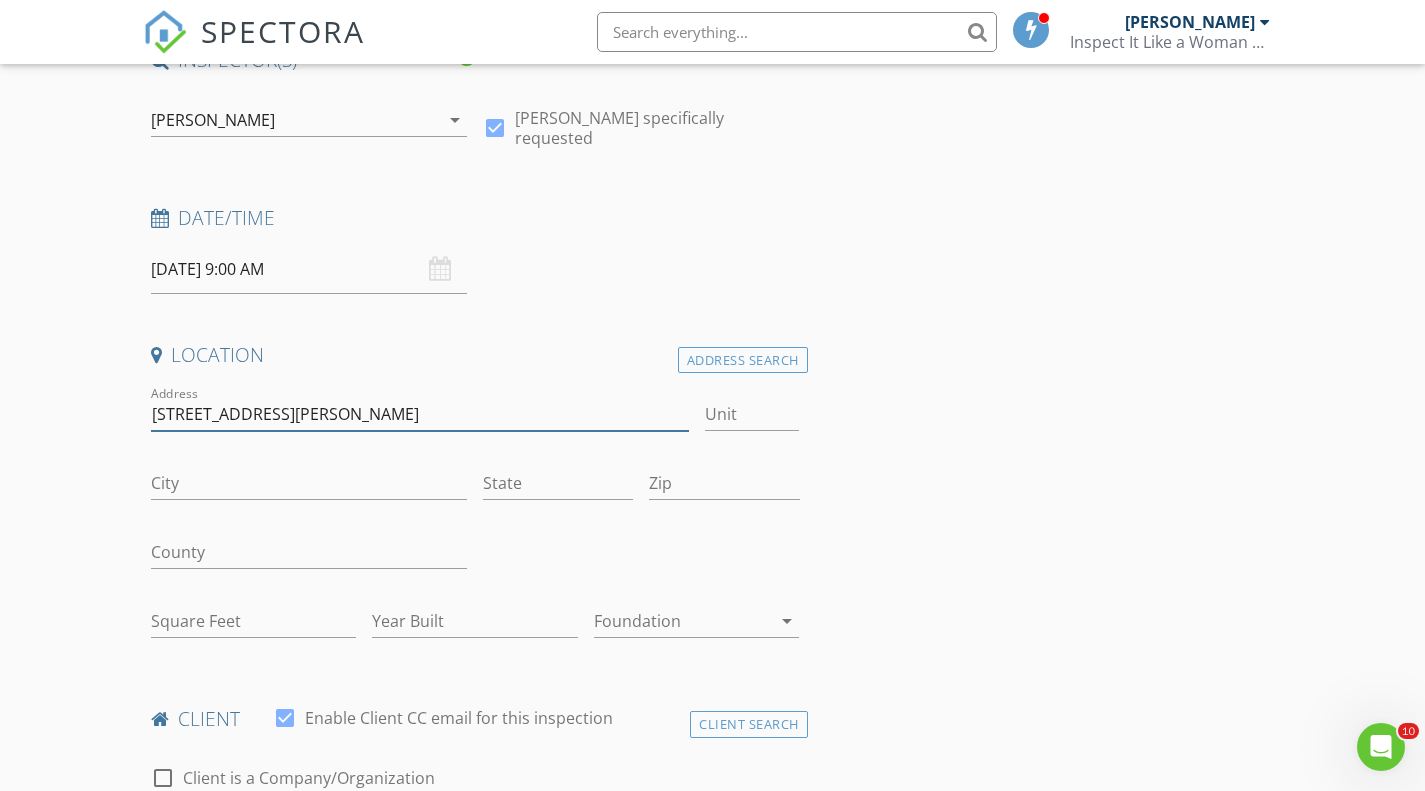 click on "1534 Landon Lane Kissimmee" at bounding box center [420, 414] 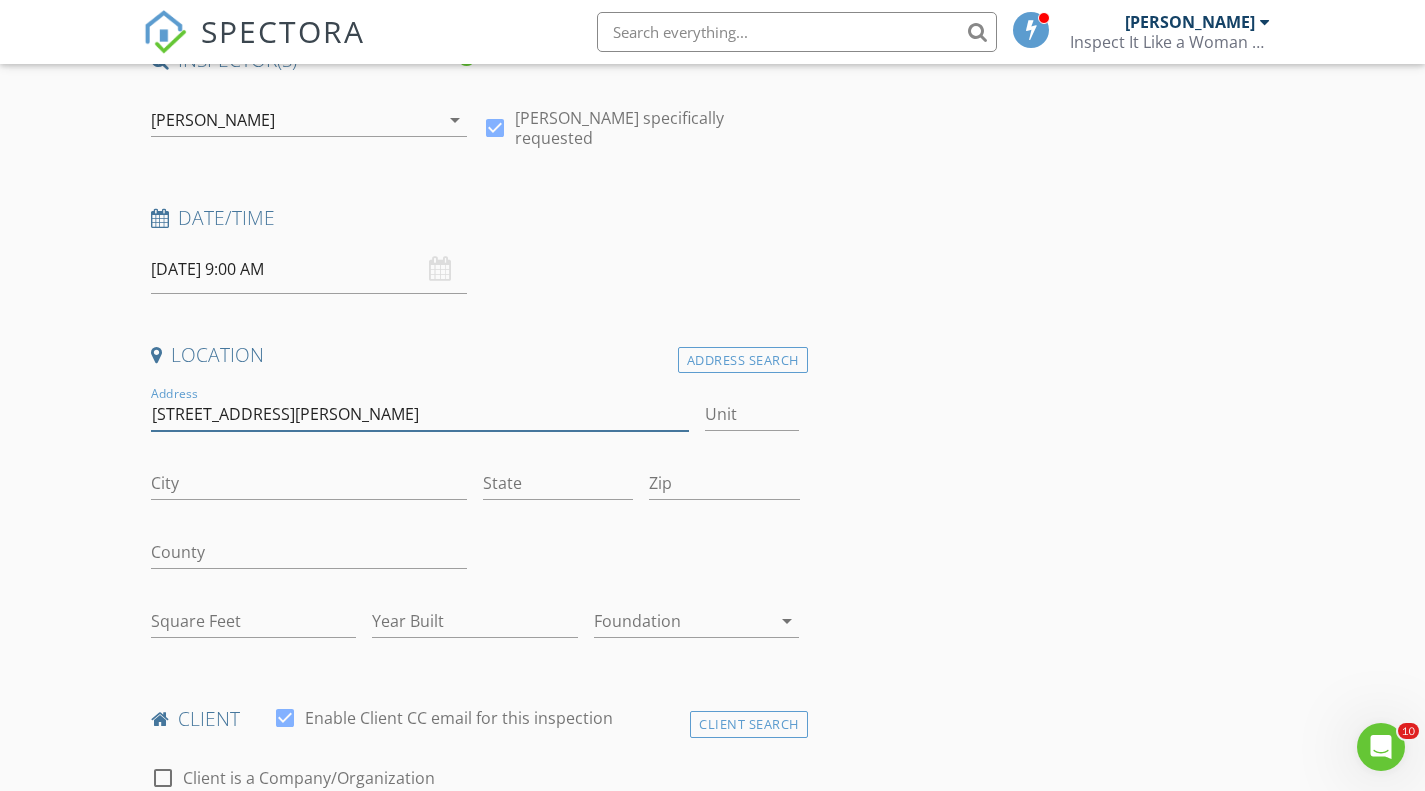 type on "1534 Landon Lane" 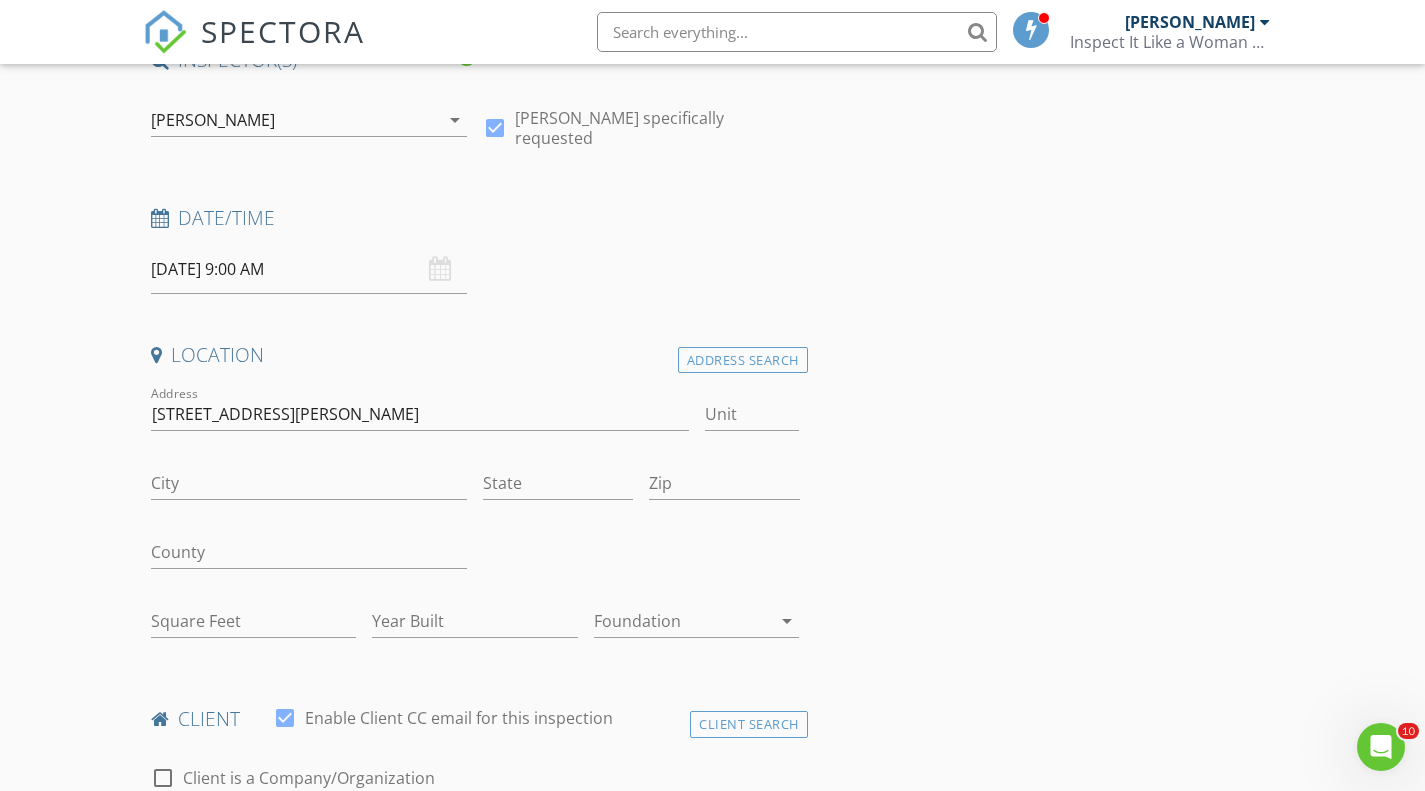click on "INSPECTOR(S)
check_box   Rayer Headley   PRIMARY   Rayer Headley arrow_drop_down   check_box Rayer Headley specifically requested
Date/Time
07/14/2025 9:00 AM
Location
Address Search       Address 1534 Landon Lane   Unit   City   State   Zip   County     Square Feet   Year Built   Foundation arrow_drop_down
client
check_box Enable Client CC email for this inspection   Client Search     check_box_outline_blank Client is a Company/Organization     First Name   Last Name   Email   CC Email   Phone           Notes   Private Notes
ADD ADDITIONAL client
SERVICES
check_box_outline_blank   Mold Assessment   check_box_outline_blank   General Home Inspection   Full Inspection check_box_outline_blank   Wind Mitigation   Stand alone check_box_outline_blank   4 Point Inspection   Stand alone" at bounding box center (713, 1707) 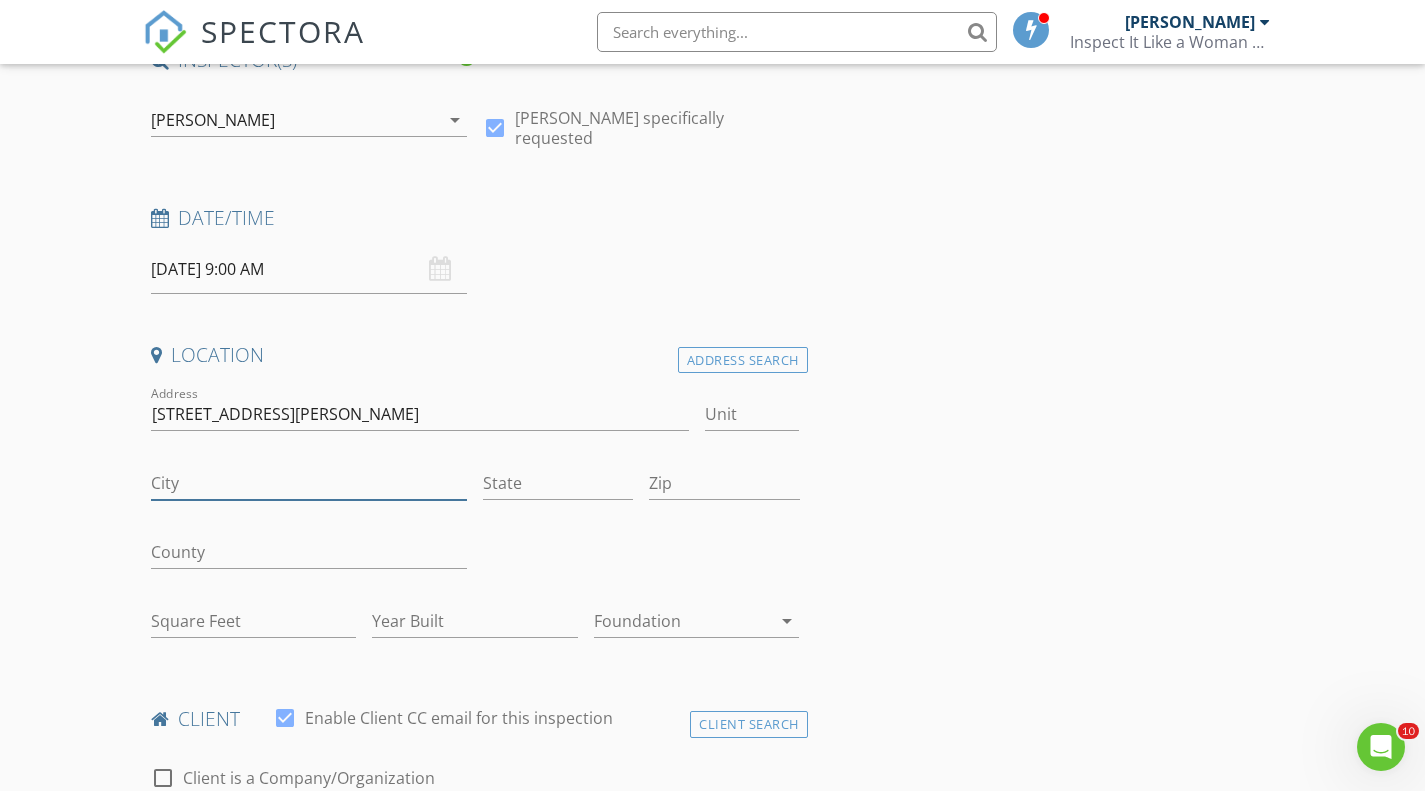click on "City" at bounding box center (309, 483) 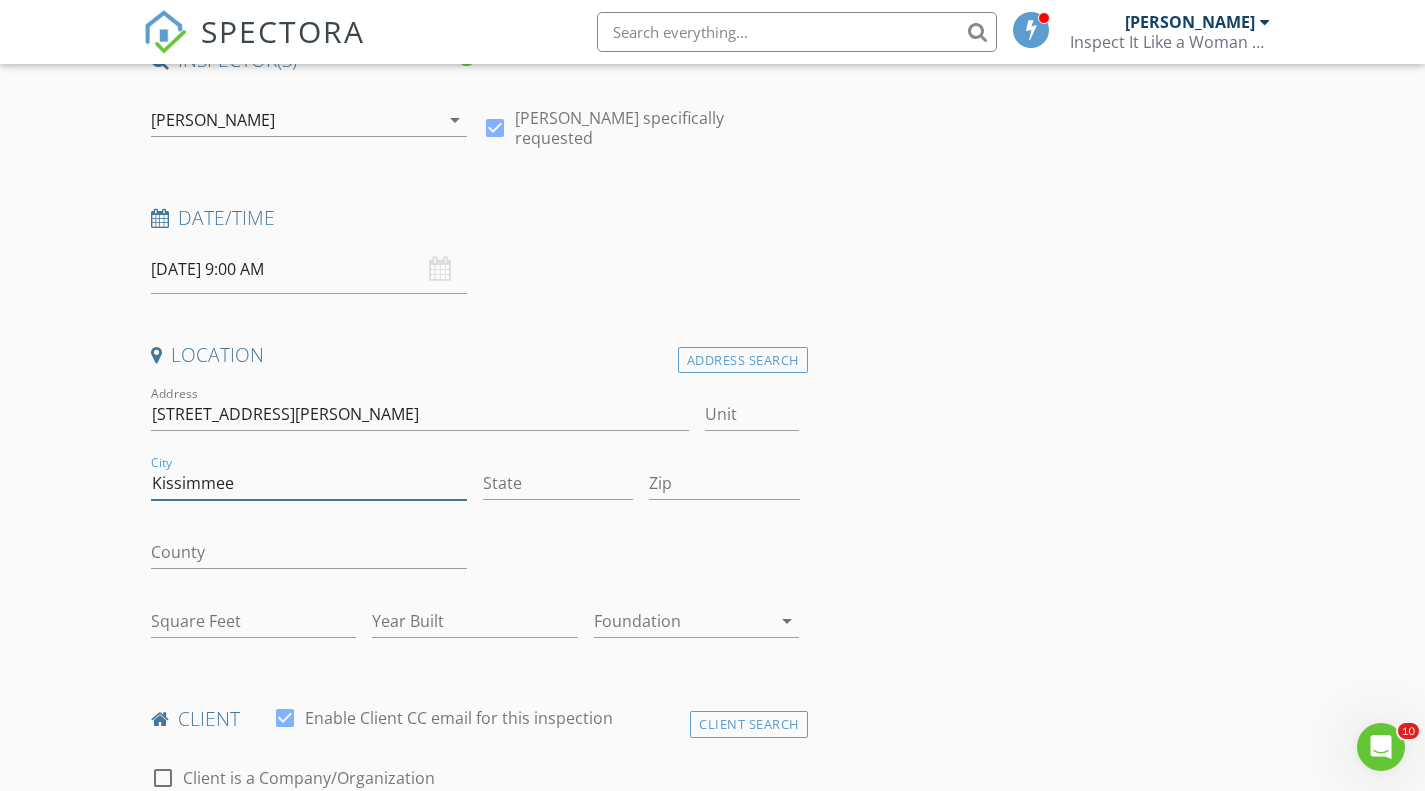 type on "Kissimmee" 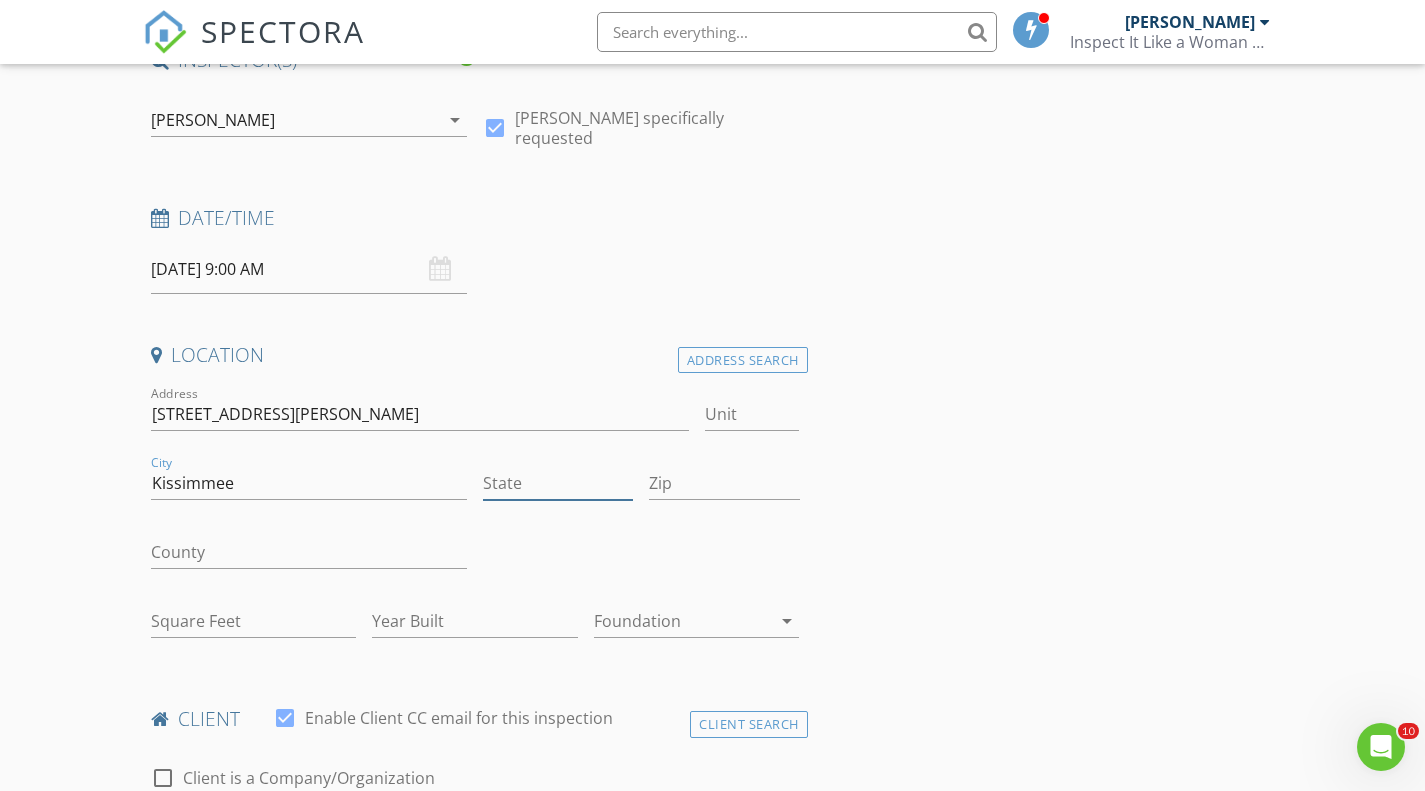 click on "State" at bounding box center (558, 483) 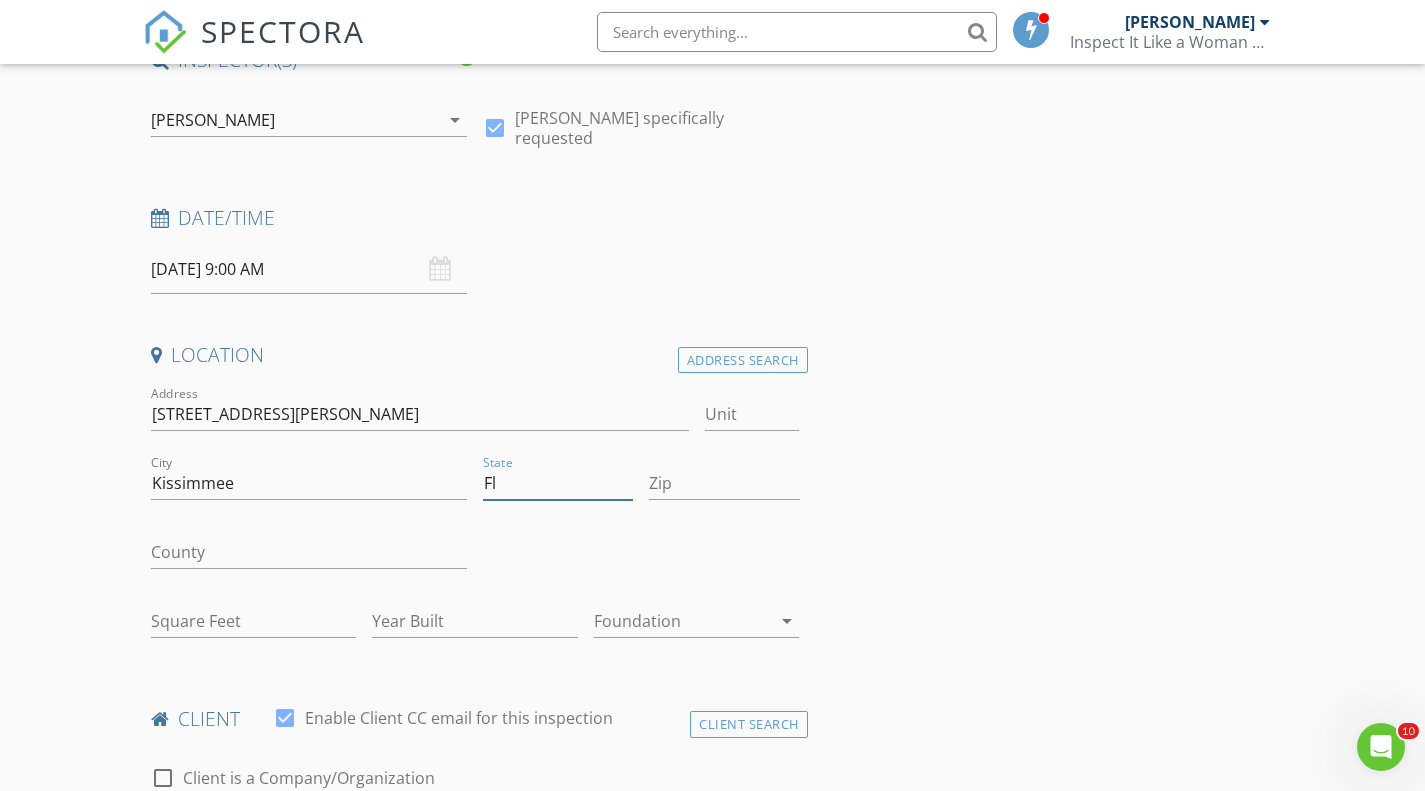 type on "Fl" 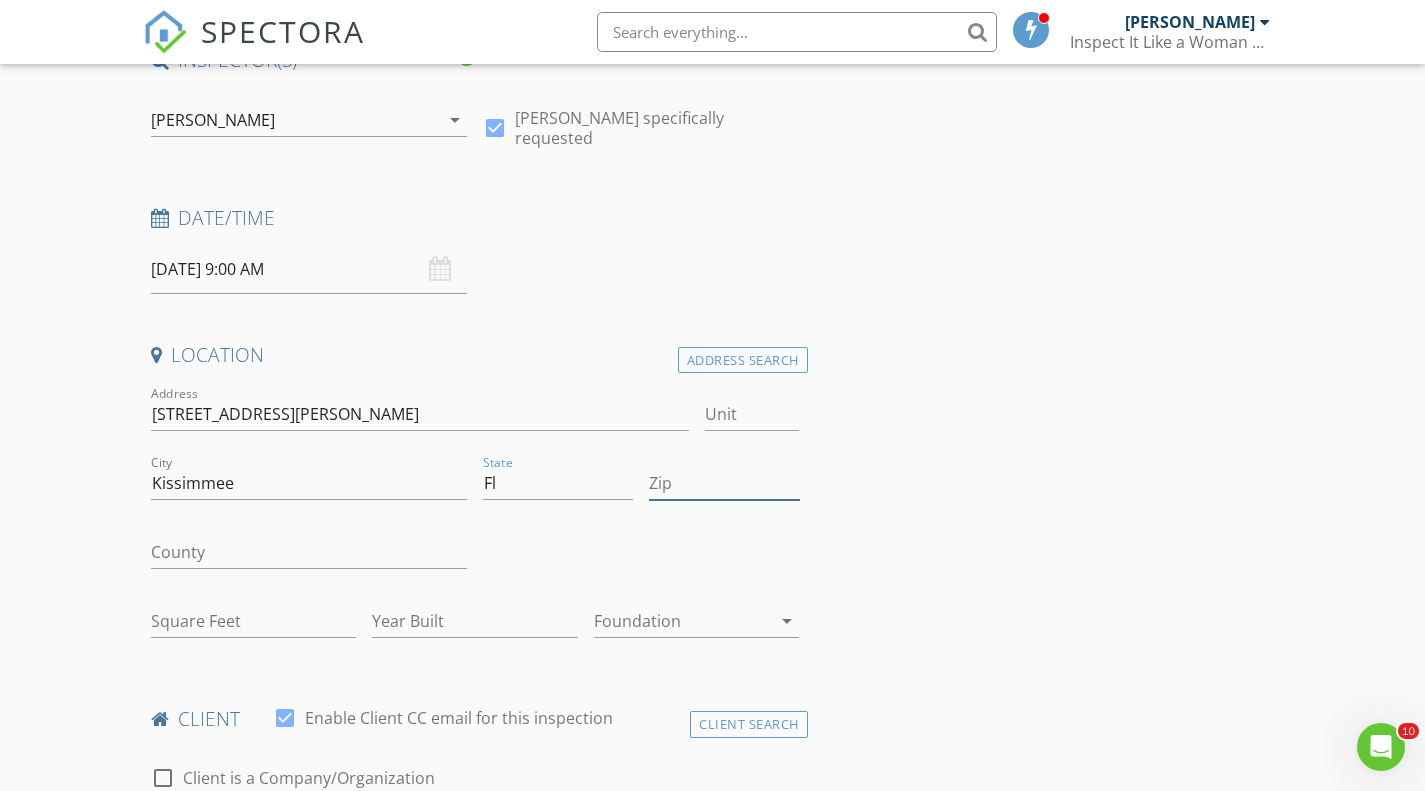 click on "Zip" at bounding box center [724, 483] 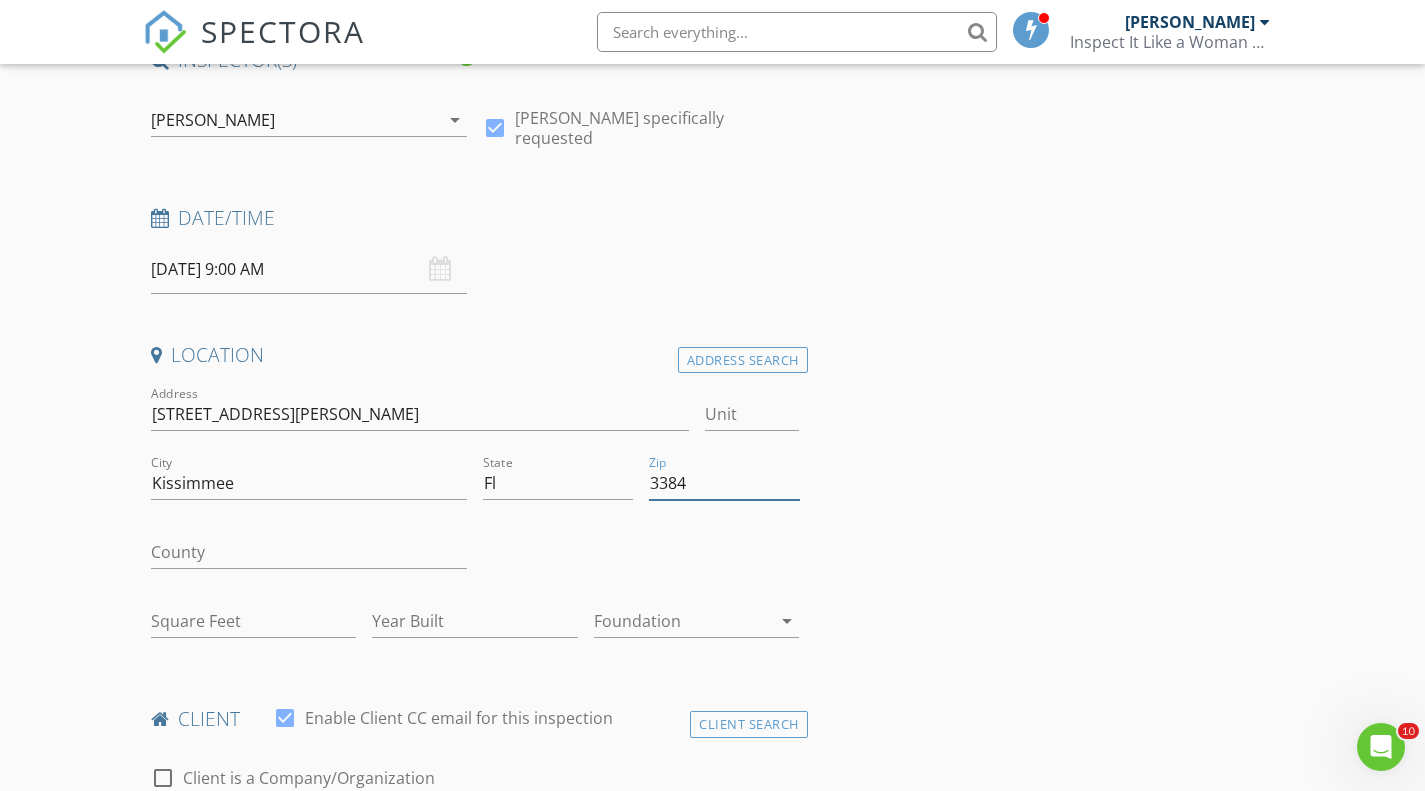 type on "33844" 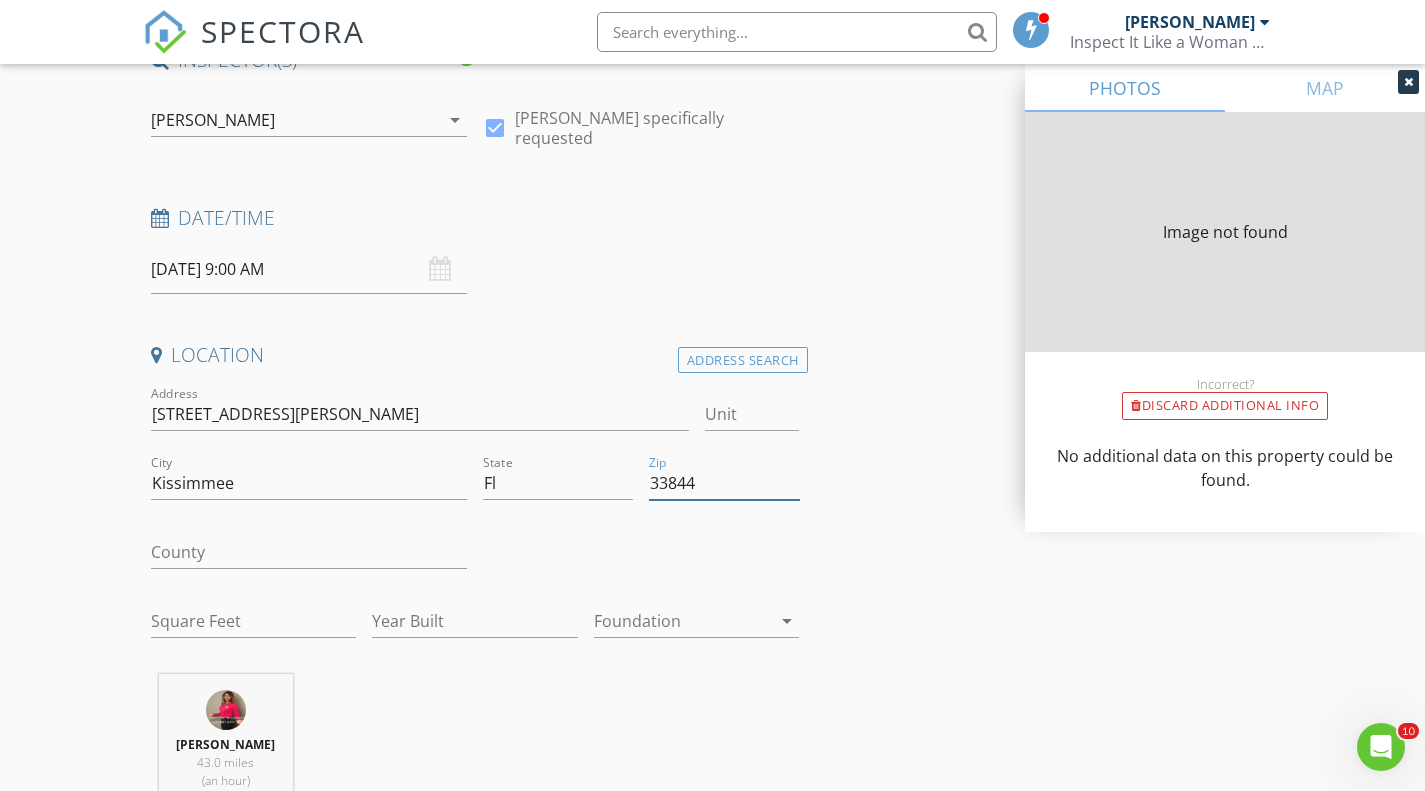 type on "0" 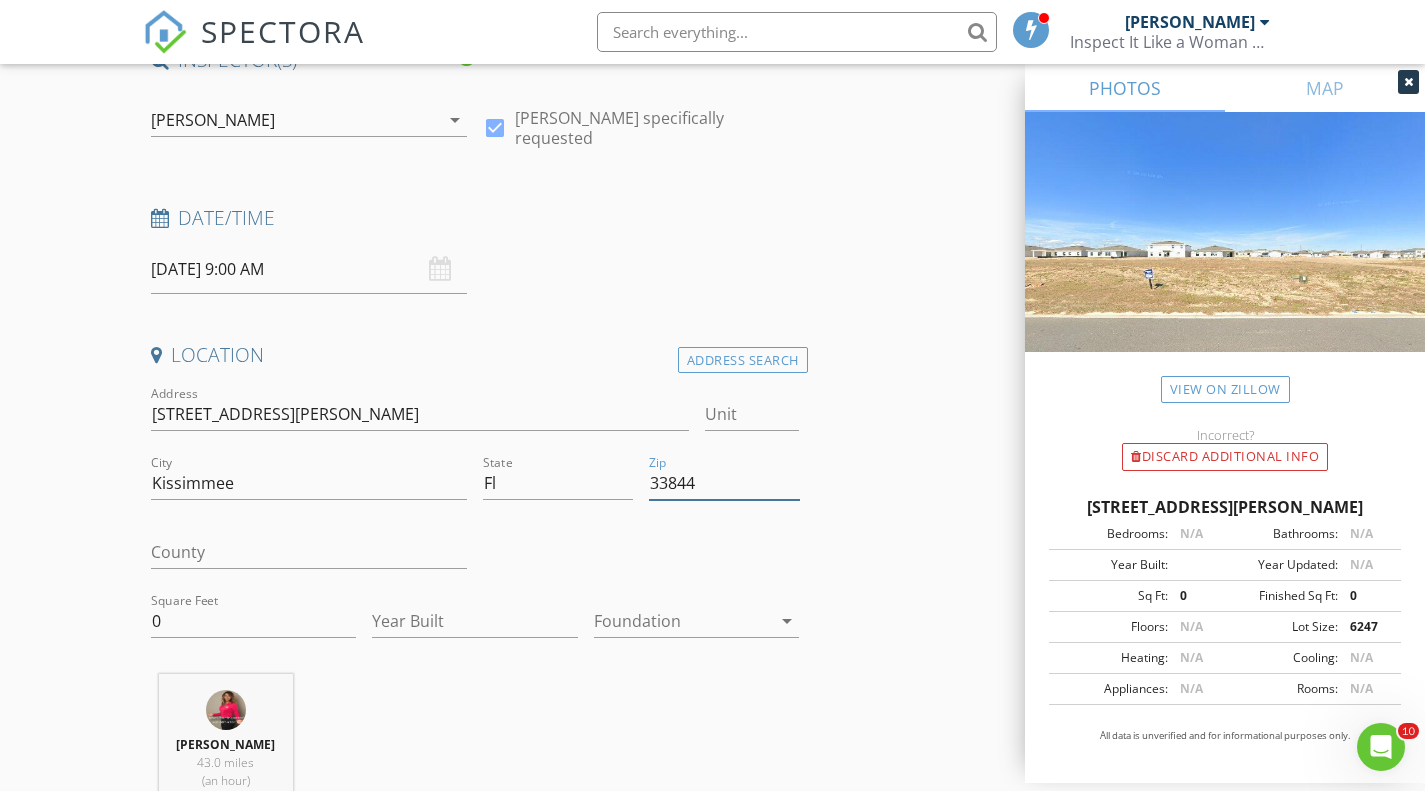 type on "33844" 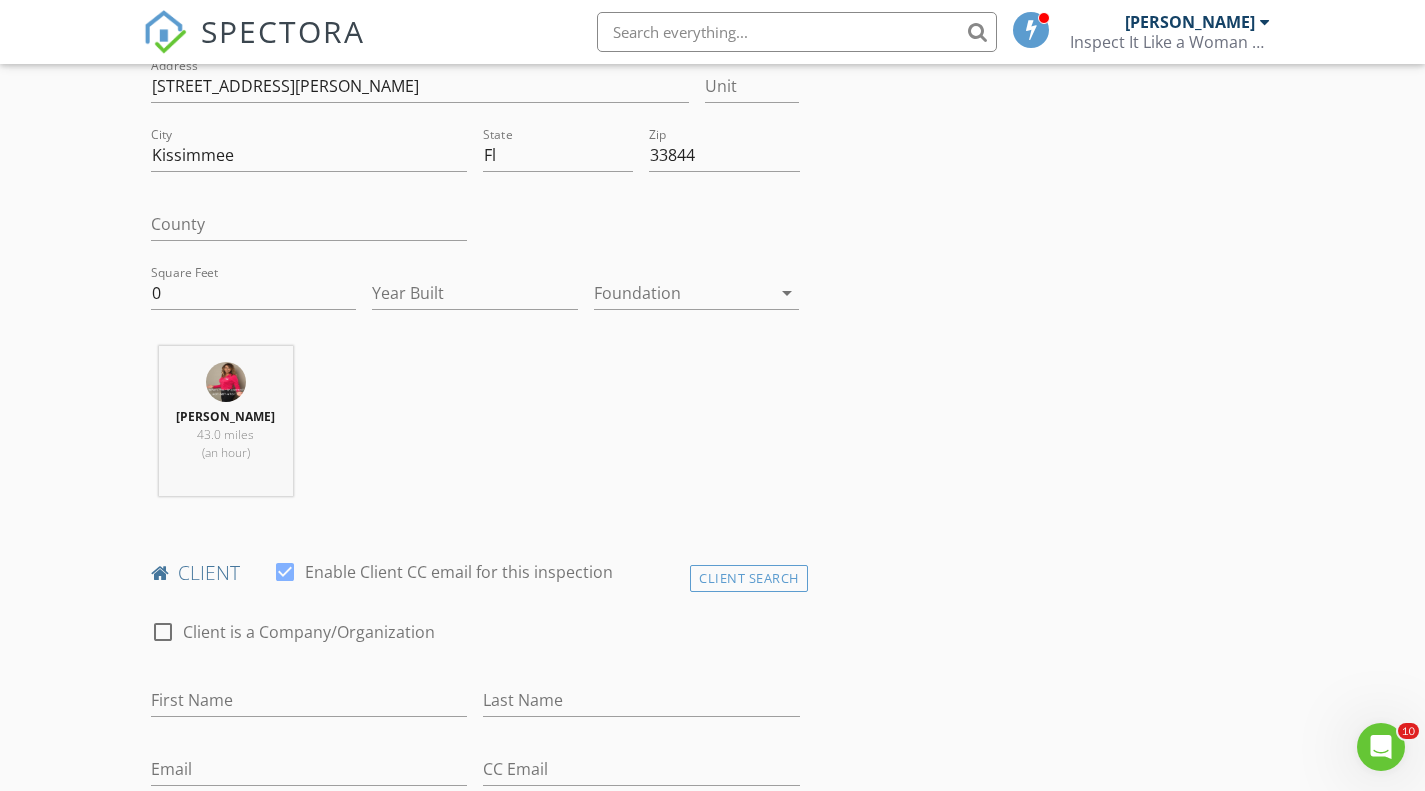 scroll, scrollTop: 536, scrollLeft: 0, axis: vertical 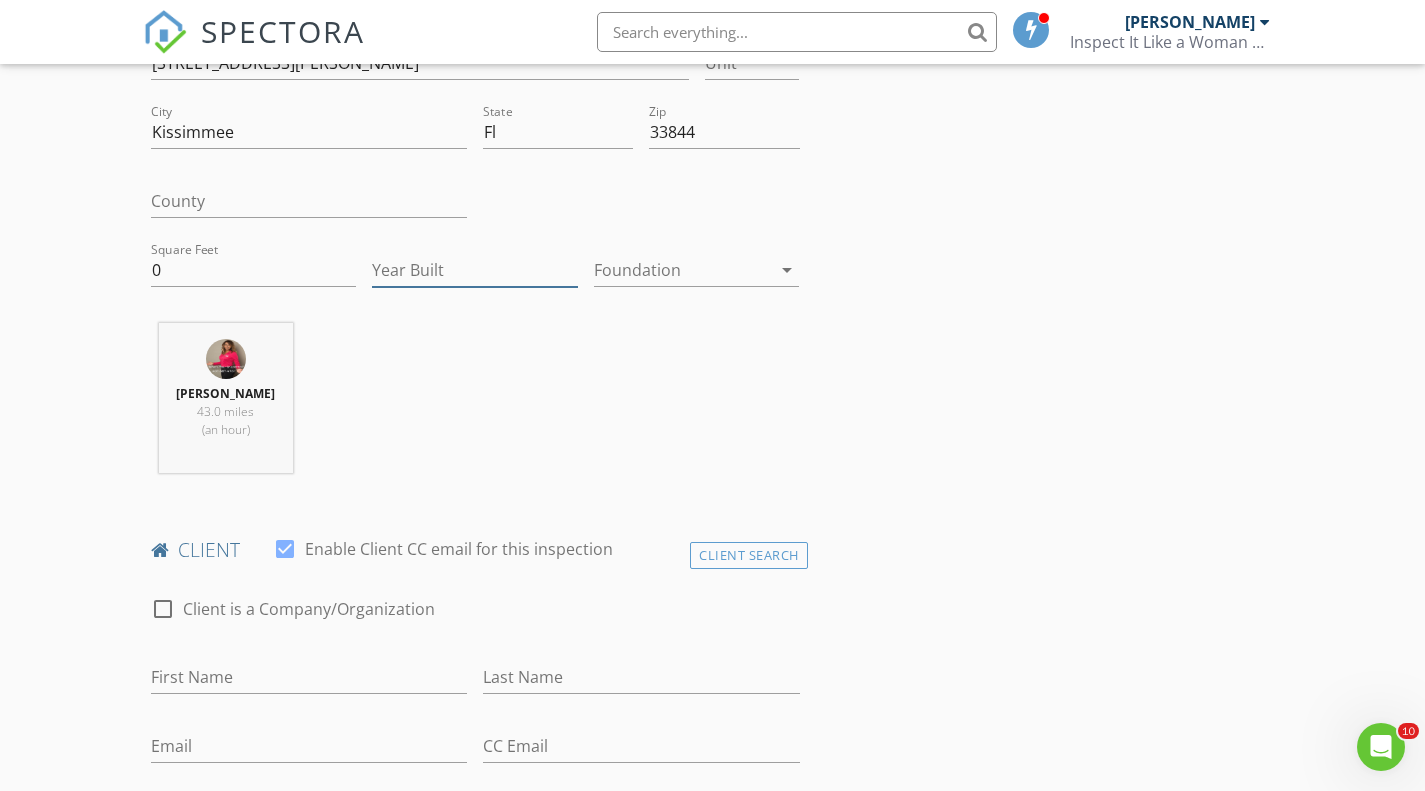 click on "Year Built" at bounding box center (475, 270) 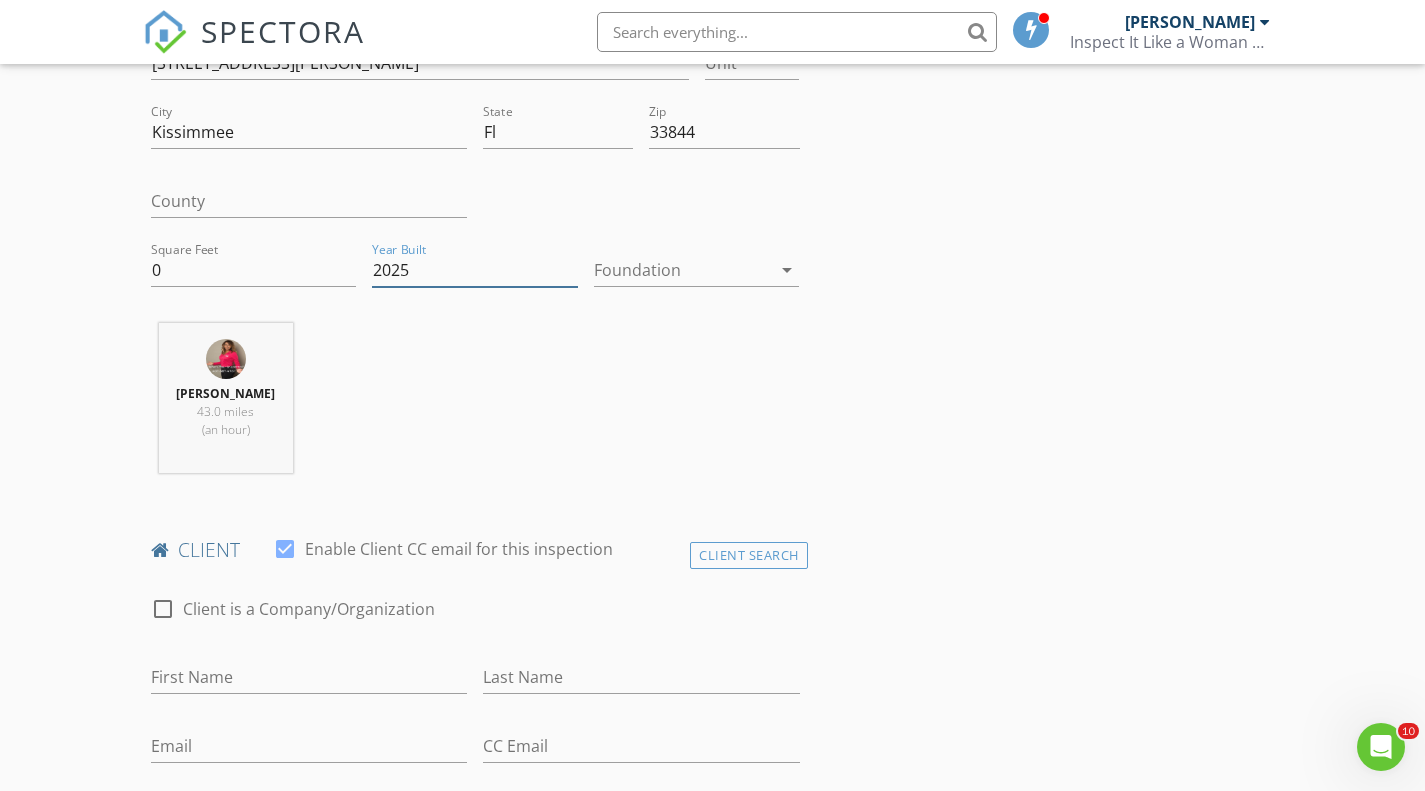 type on "2025" 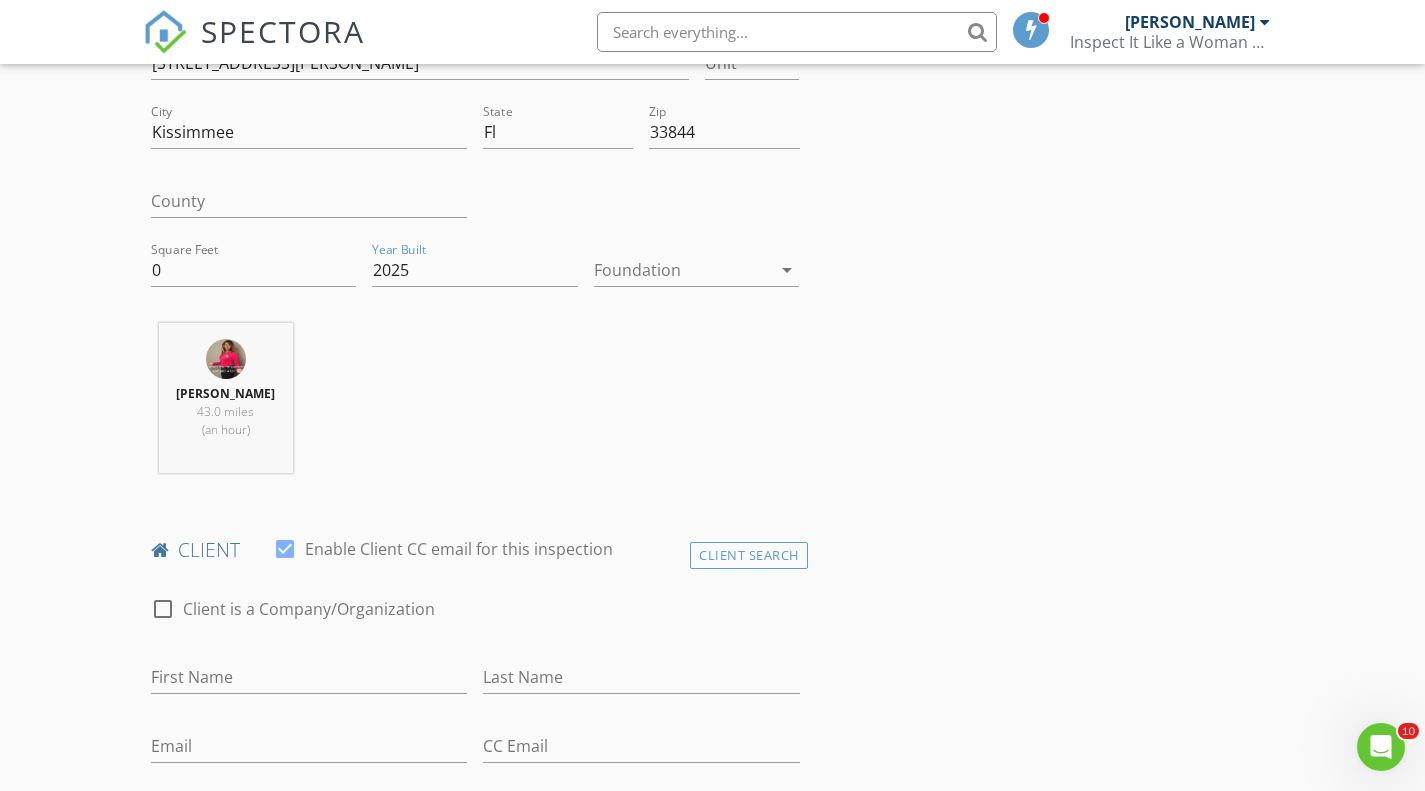 click on "arrow_drop_down" at bounding box center [787, 270] 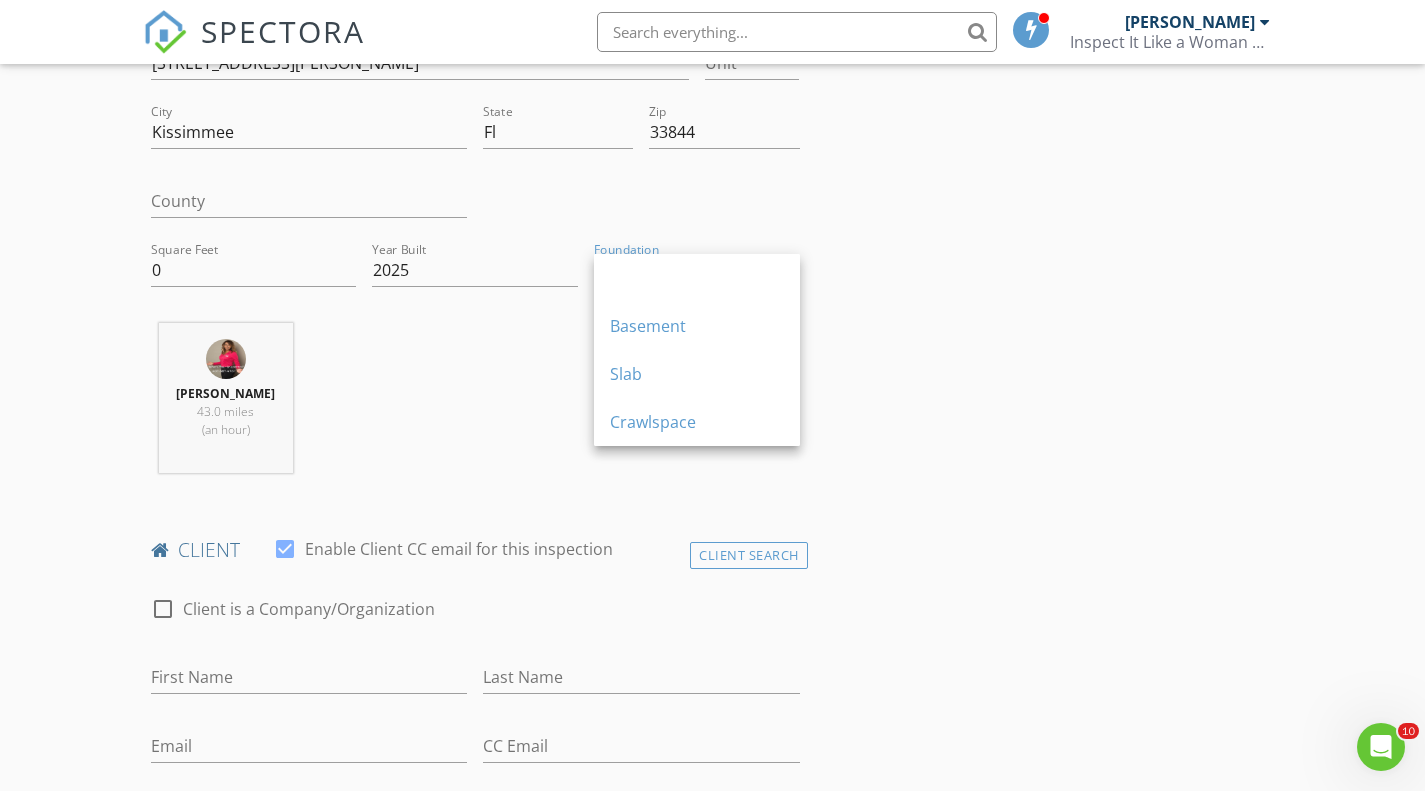 click on "Slab" at bounding box center (697, 374) 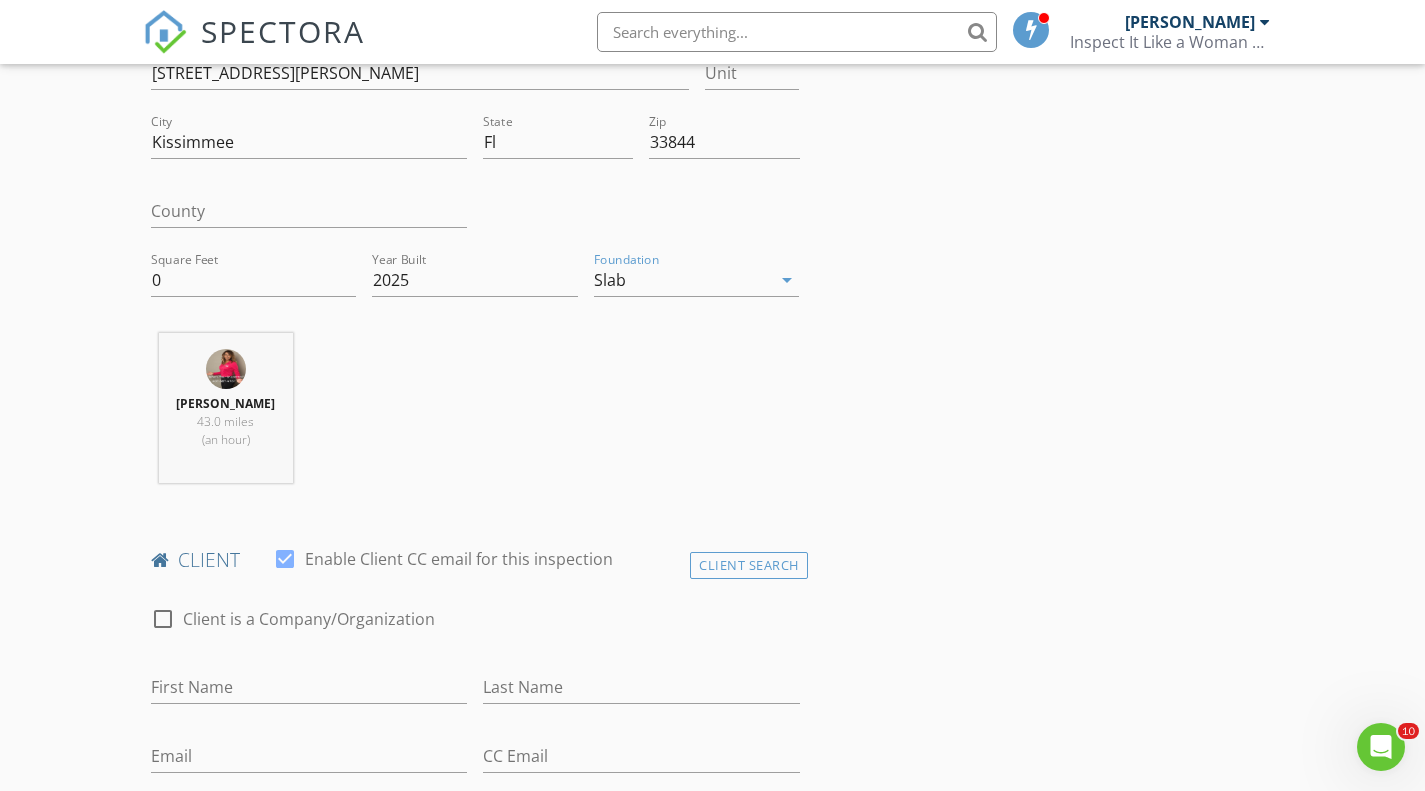 scroll, scrollTop: 548, scrollLeft: 0, axis: vertical 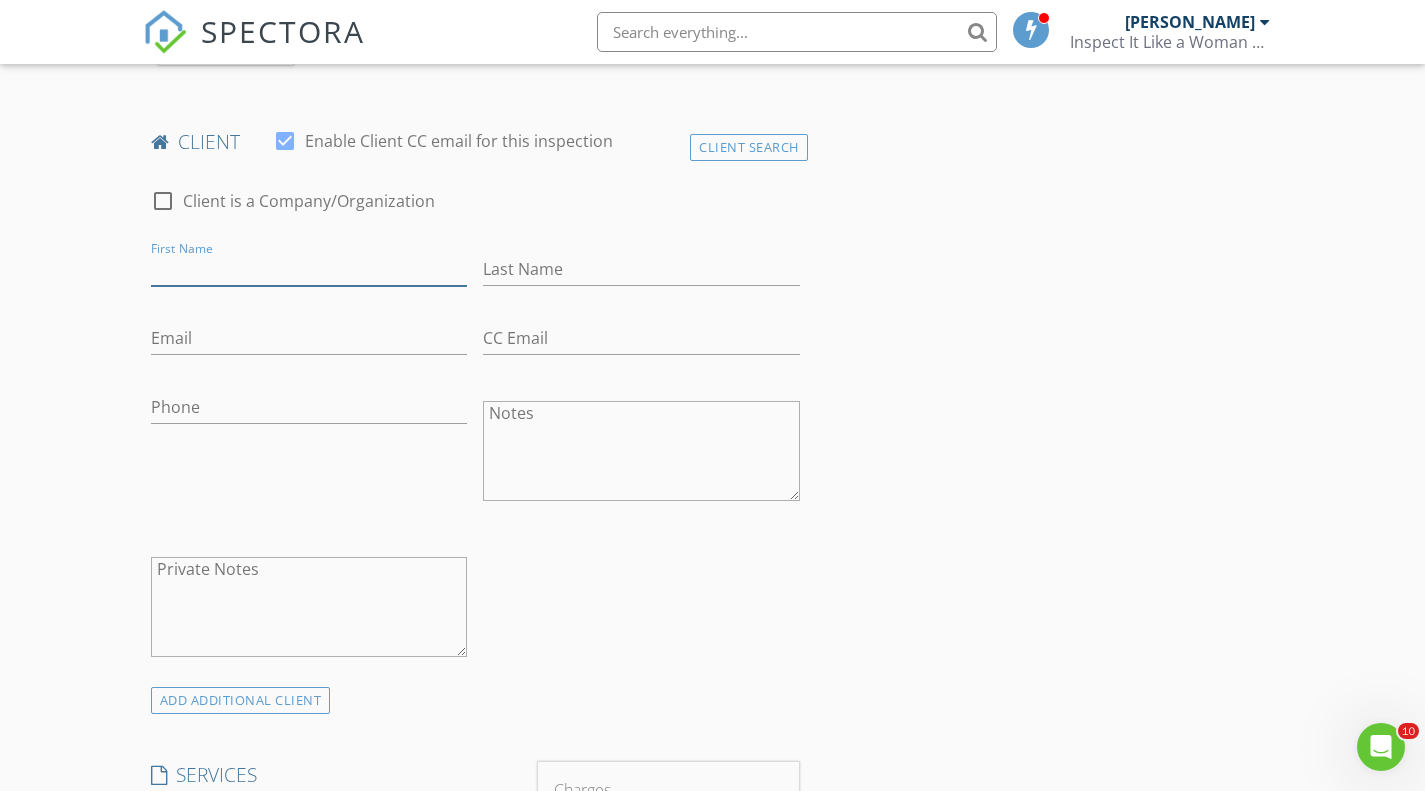 click on "First Name" at bounding box center [309, 269] 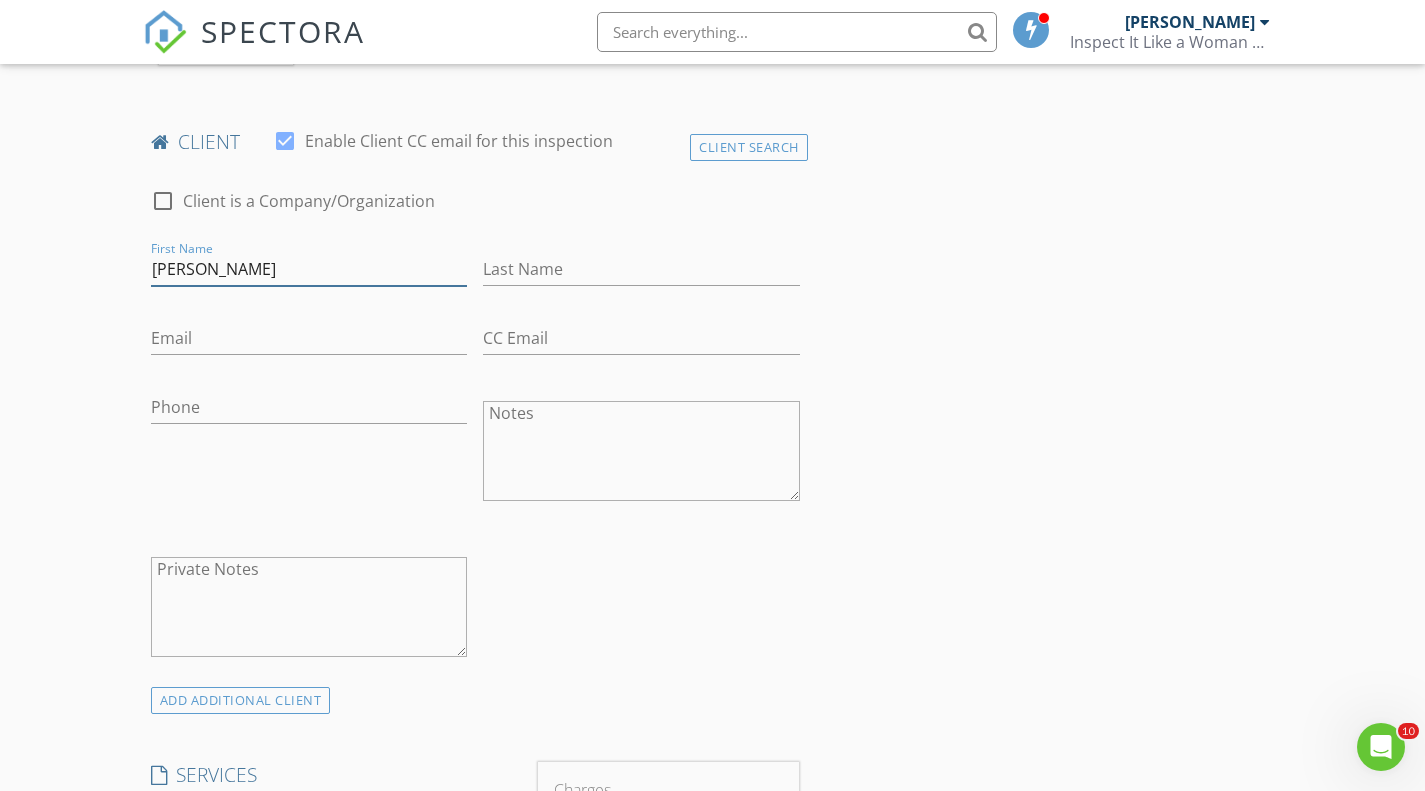 type on "Sophia" 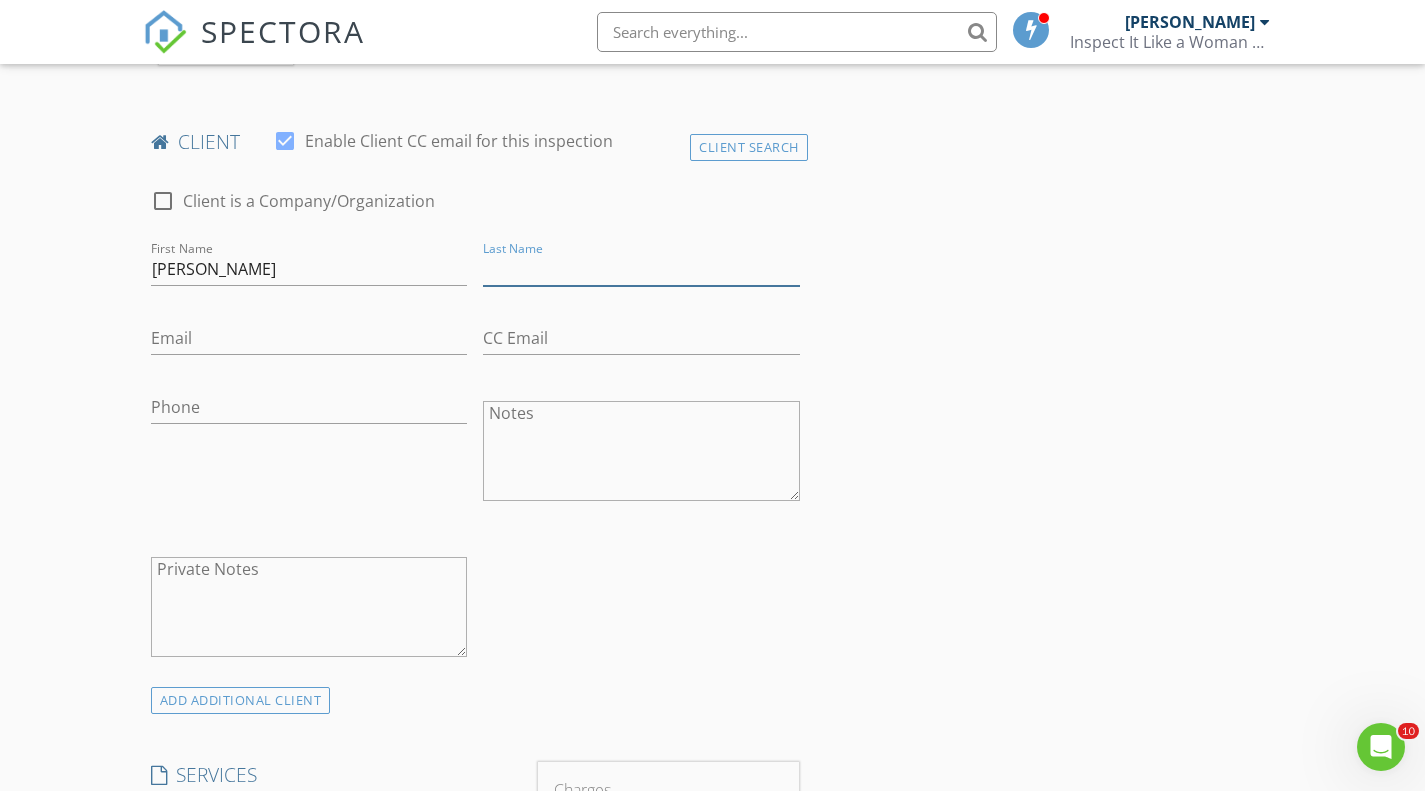 click on "Last Name" at bounding box center (641, 269) 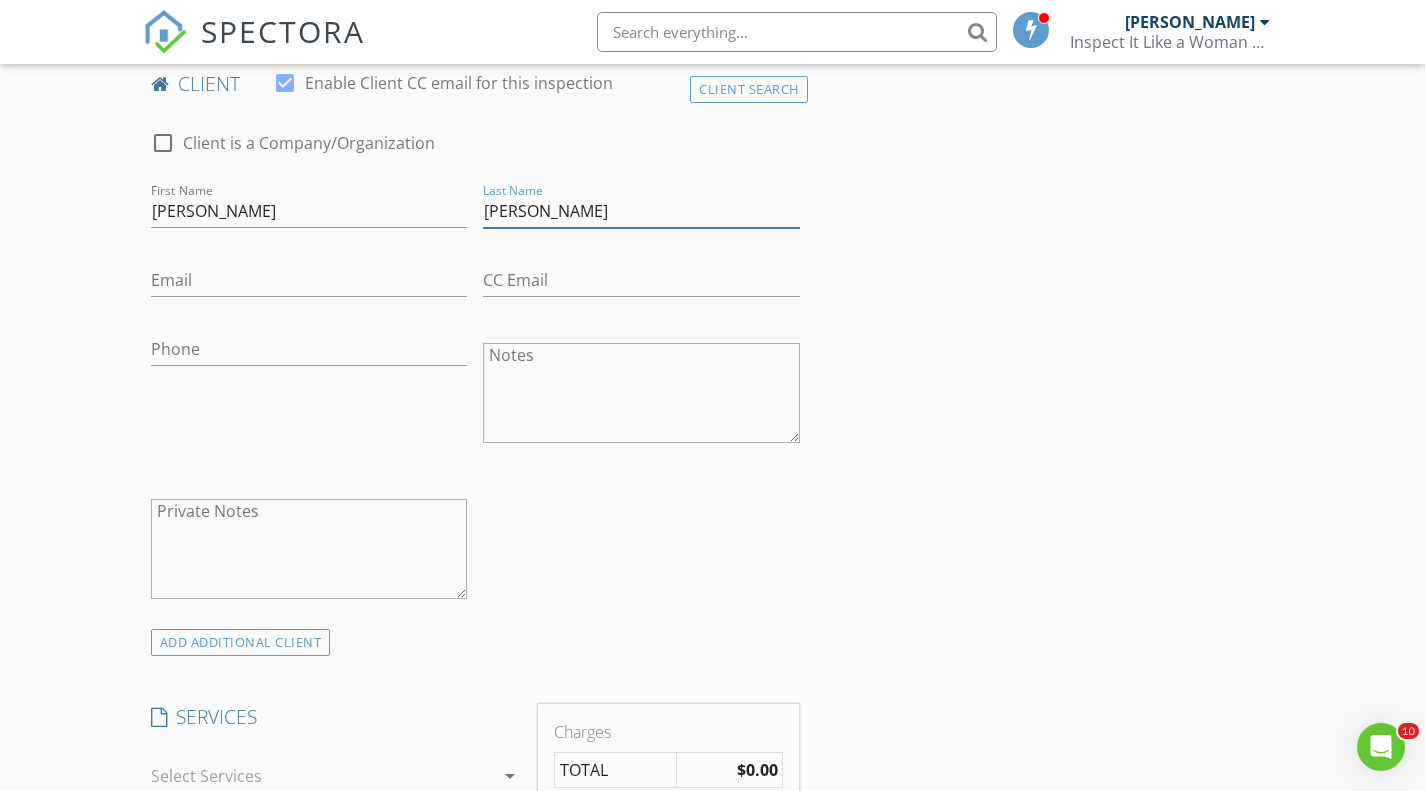 scroll, scrollTop: 1024, scrollLeft: 0, axis: vertical 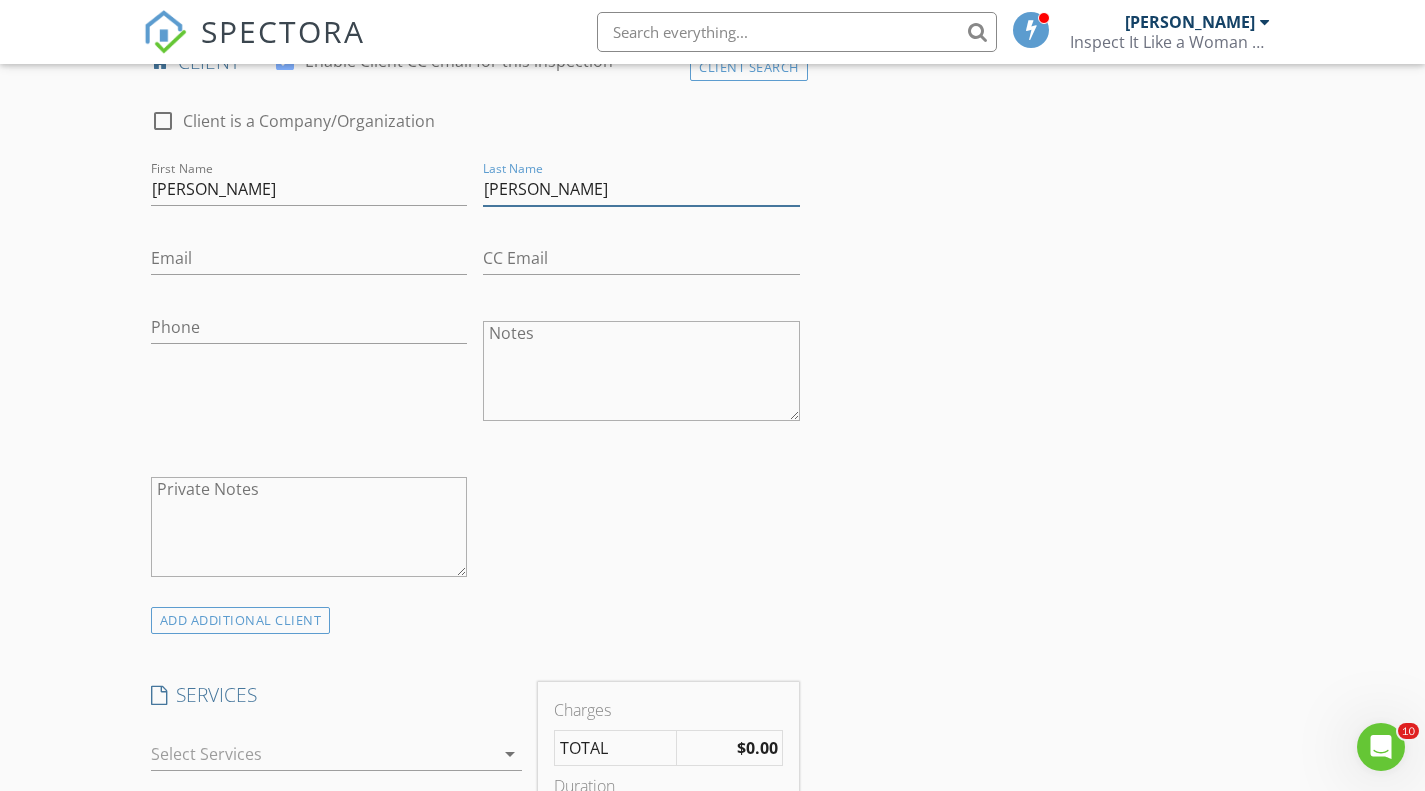 type on "Massop" 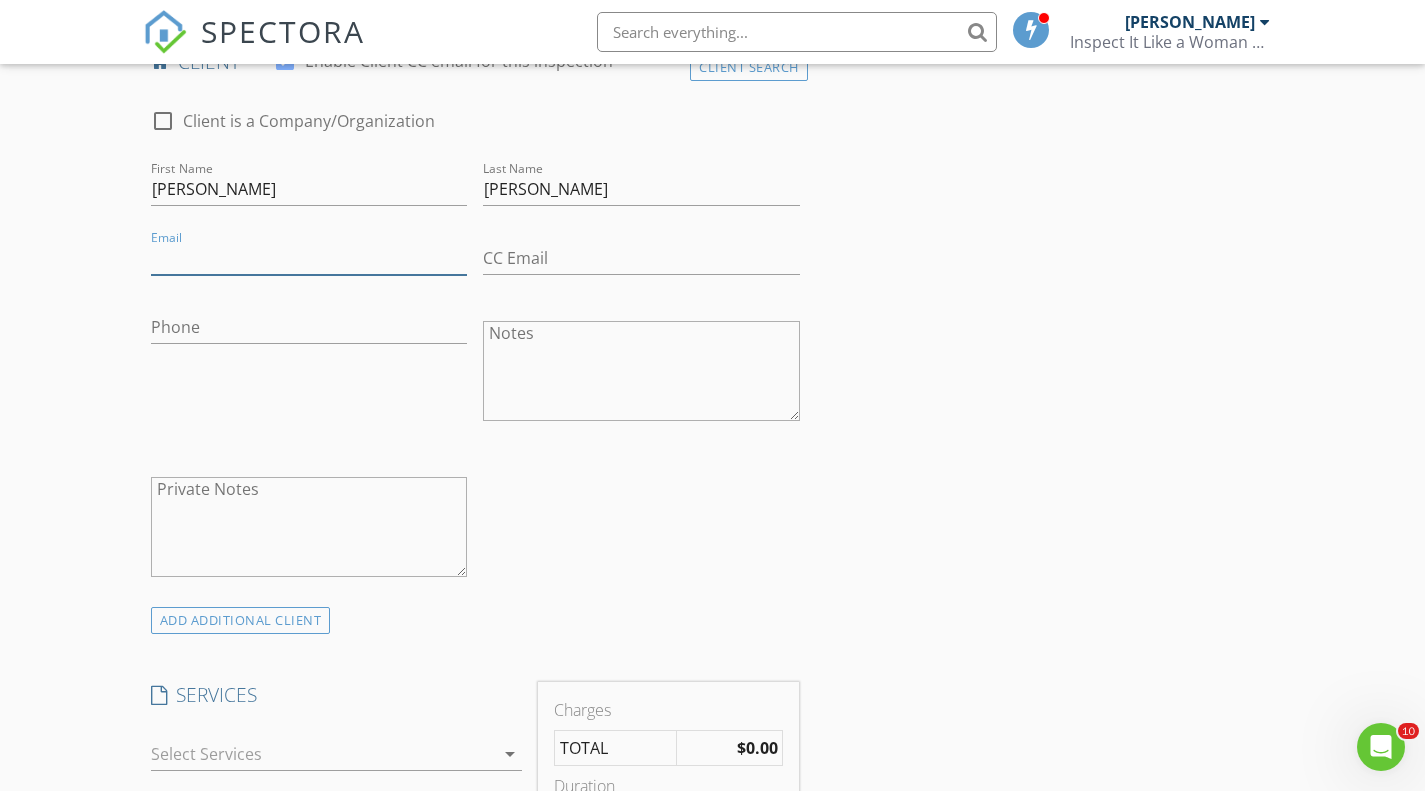 click on "Email" at bounding box center (309, 258) 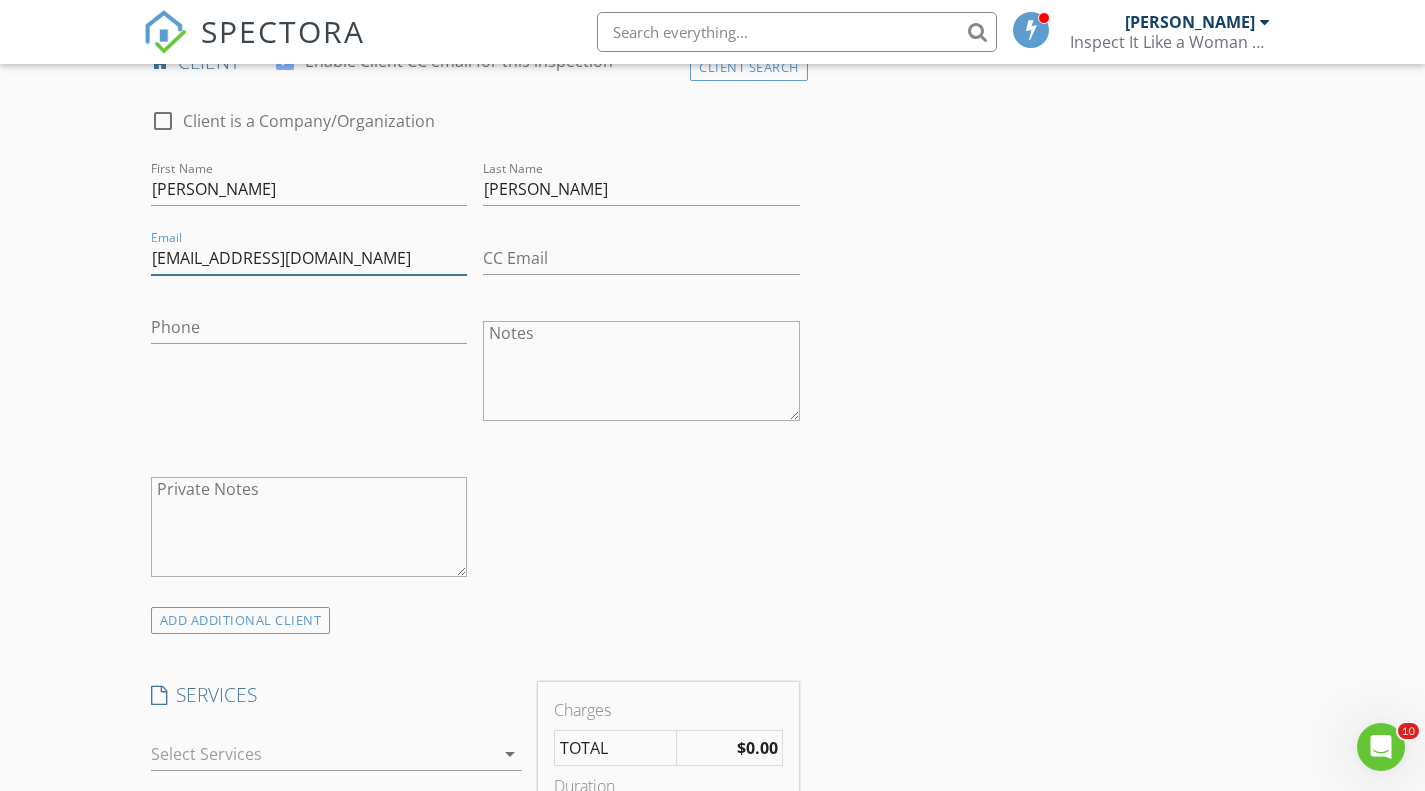 type on "sophimas@hotmail.com" 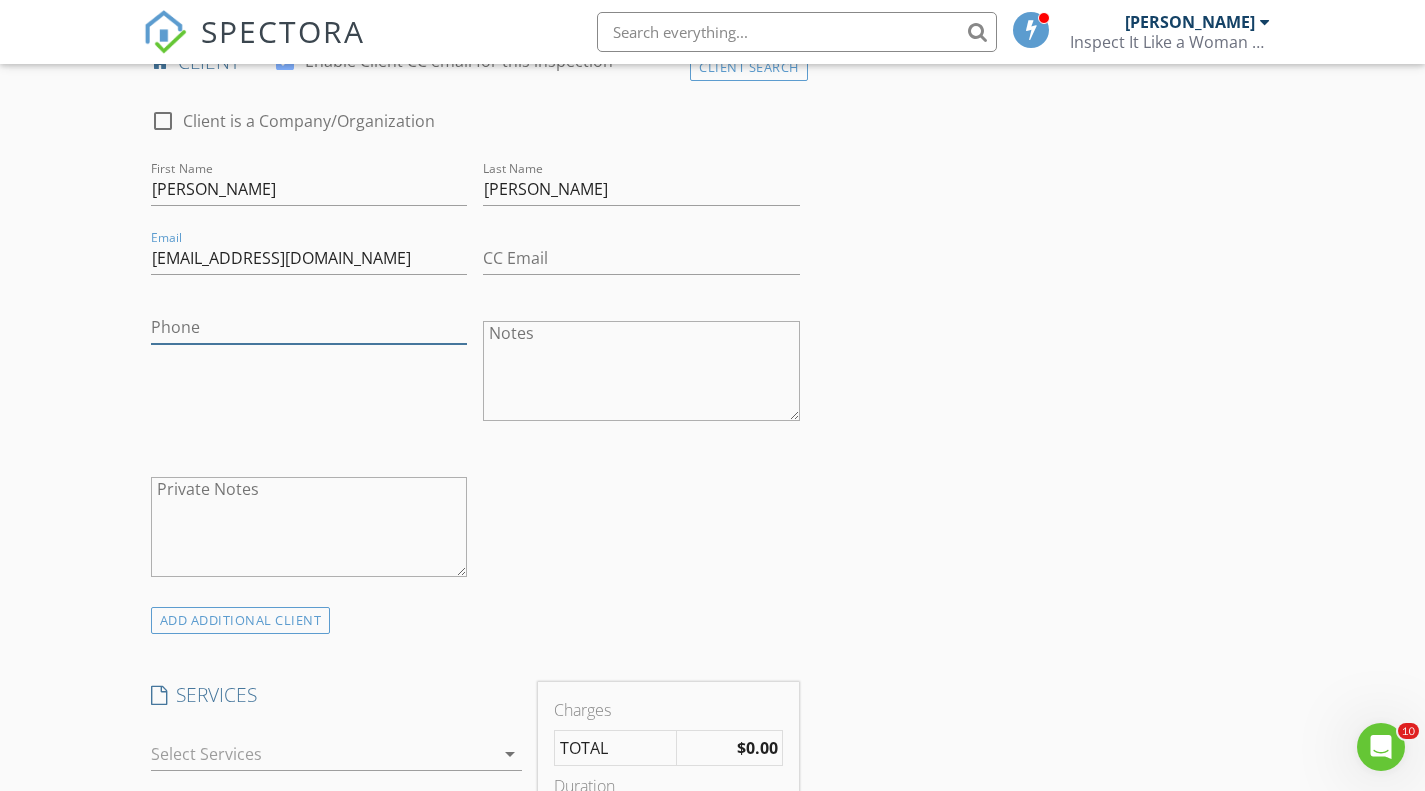 click on "Phone" at bounding box center [309, 327] 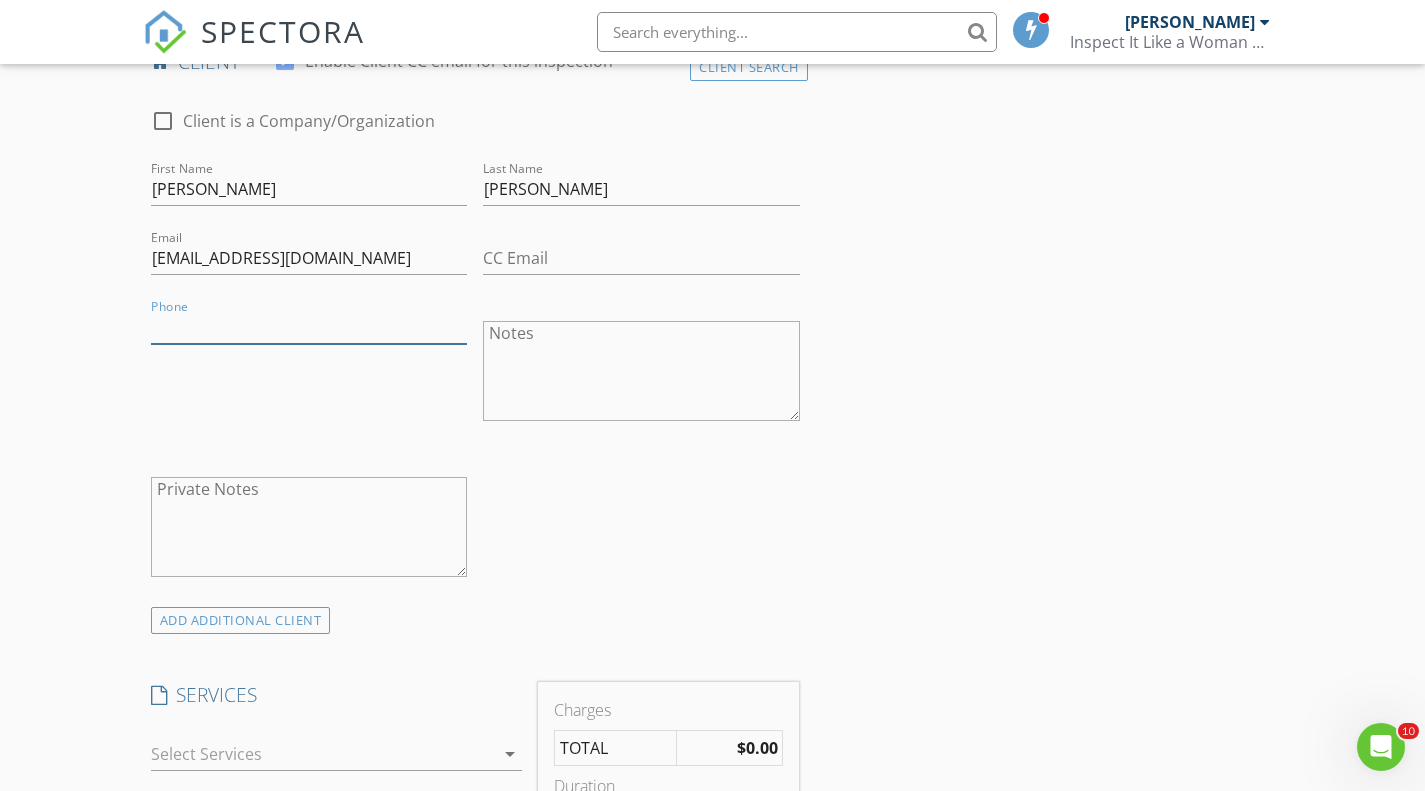click on "Phone" at bounding box center (309, 327) 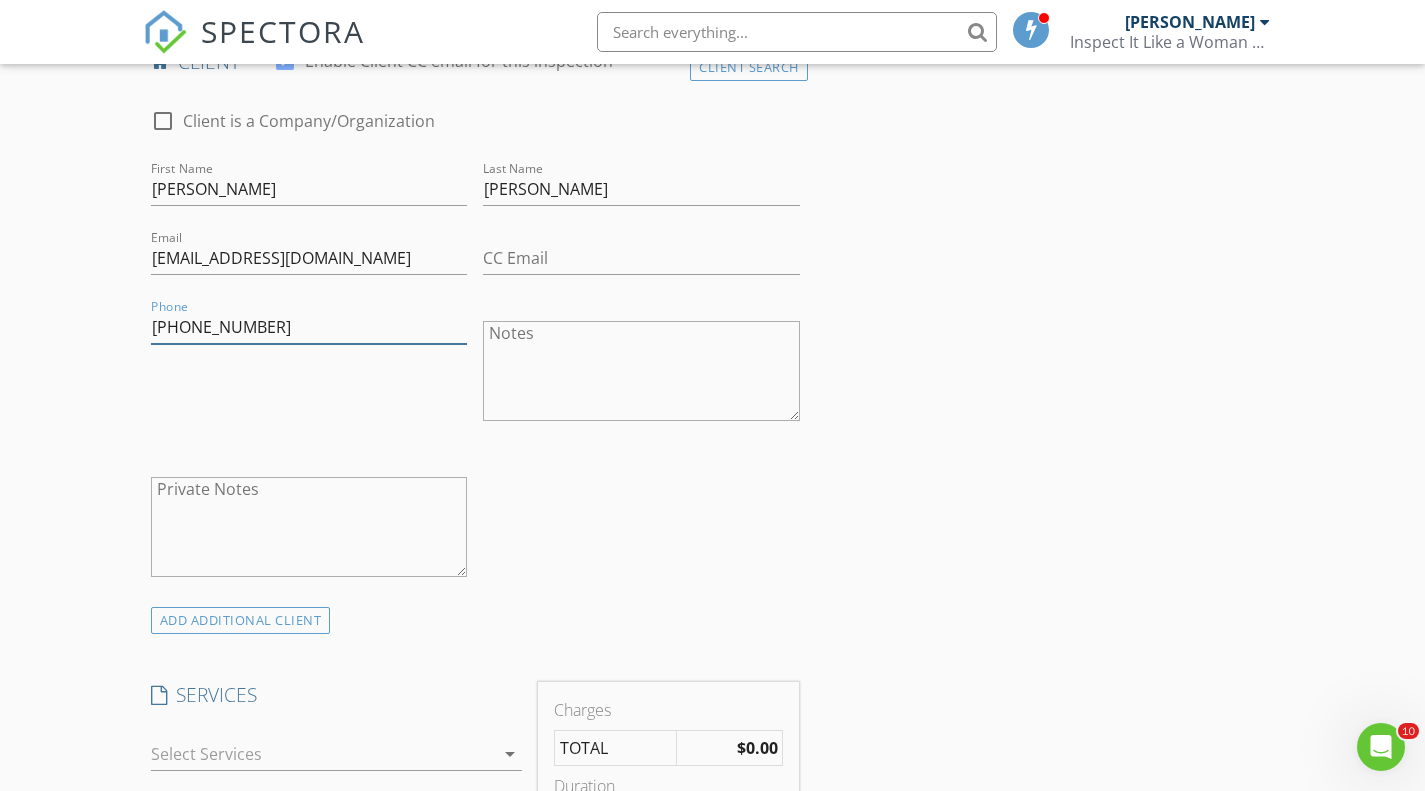 type on "407-821-2243" 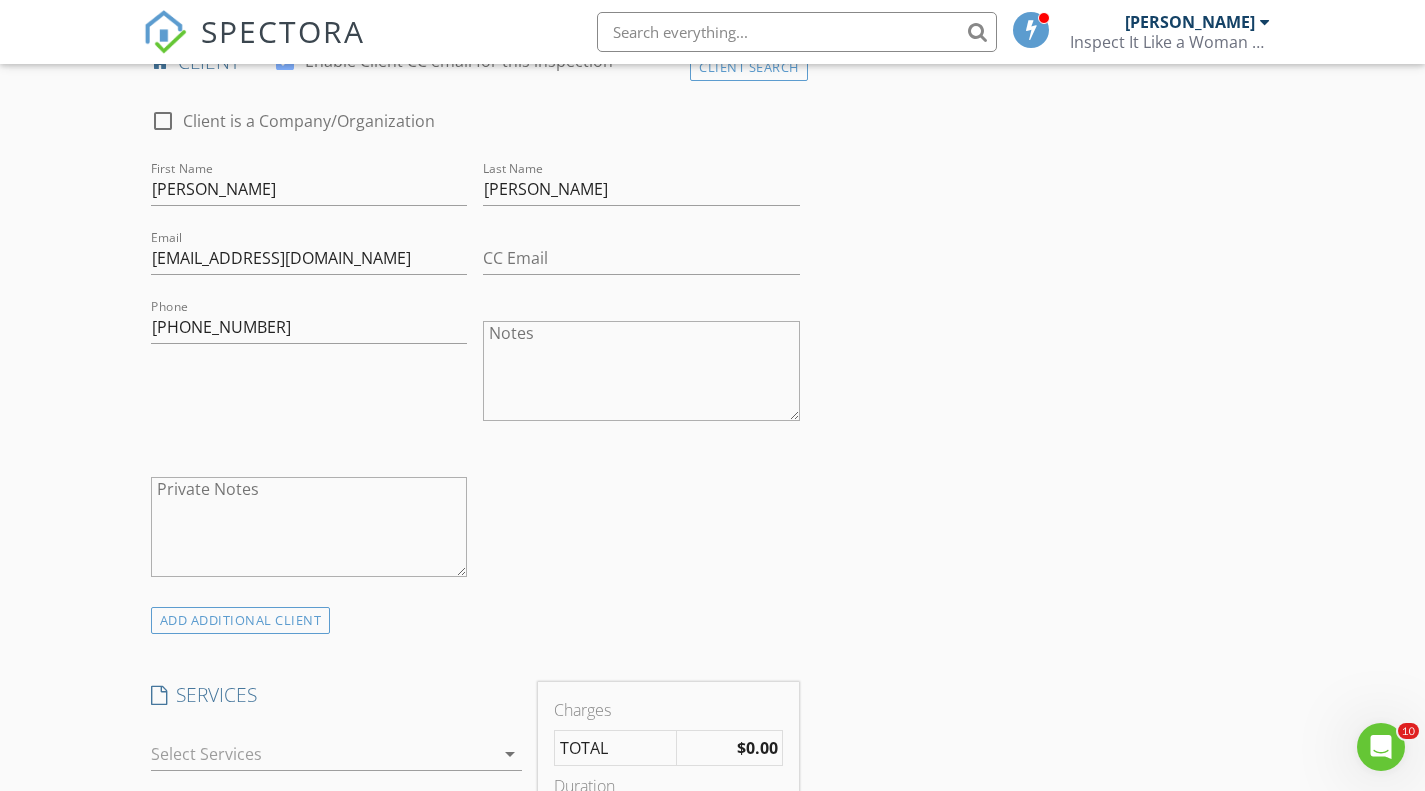 click on "INSPECTOR(S)
check_box   Rayer Headley   PRIMARY   Rayer Headley arrow_drop_down   check_box Rayer Headley specifically requested
Date/Time
07/14/2025 9:00 AM
Location
Address Search       Address 1534 Landon Lane   Unit   City Kissimmee   State Fl   Zip 33844   County     Square Feet 0   Year Built 2025   Foundation Slab arrow_drop_down     Rayer Headley     43.0 miles     (an hour)
client
check_box Enable Client CC email for this inspection   Client Search     check_box_outline_blank Client is a Company/Organization     First Name Sophia   Last Name Massop   Email sophimas@hotmail.com   CC Email   Phone 407-821-2243           Notes   Private Notes
ADD ADDITIONAL client
SERVICES
check_box_outline_blank   Mold Assessment   check_box_outline_blank   General Home Inspection" at bounding box center [713, 959] 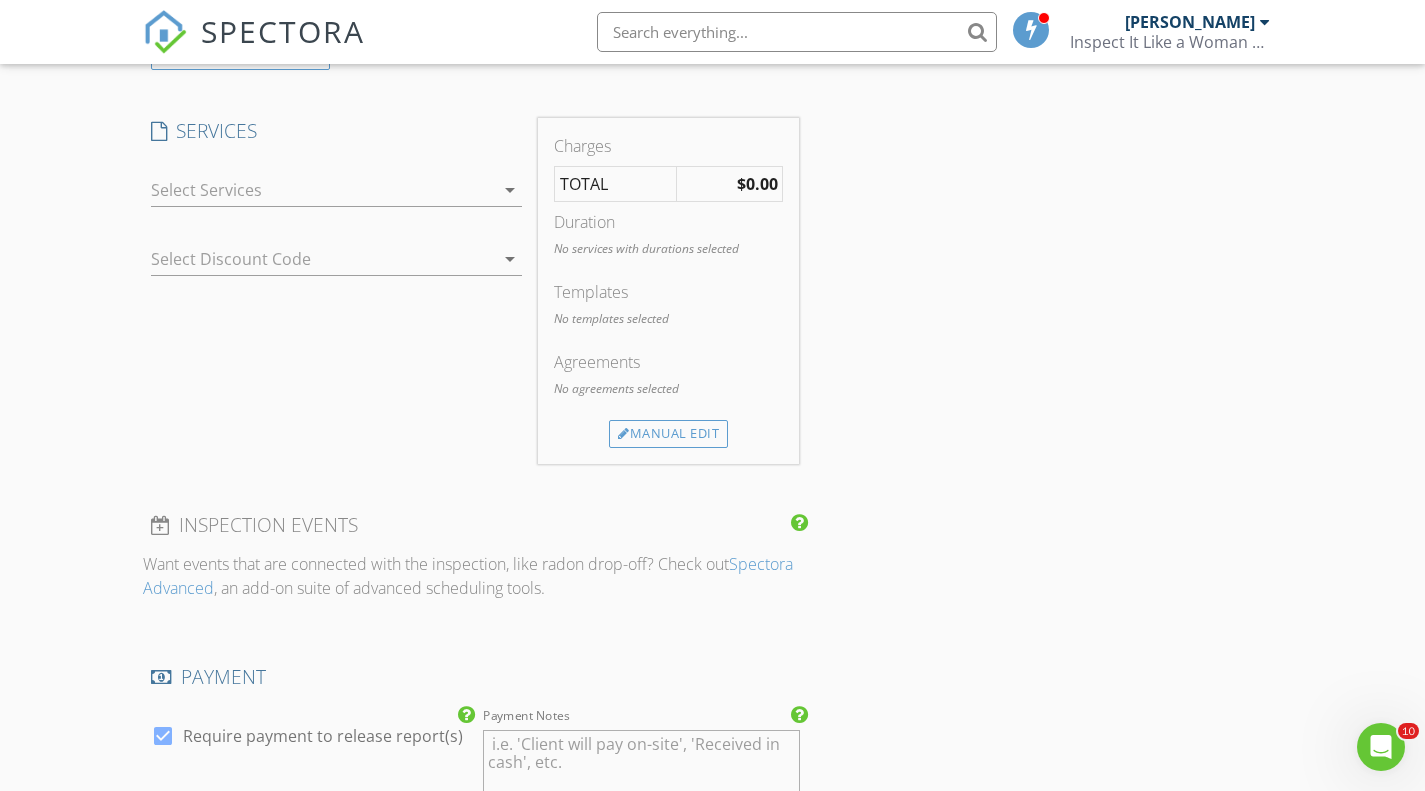 scroll, scrollTop: 1596, scrollLeft: 0, axis: vertical 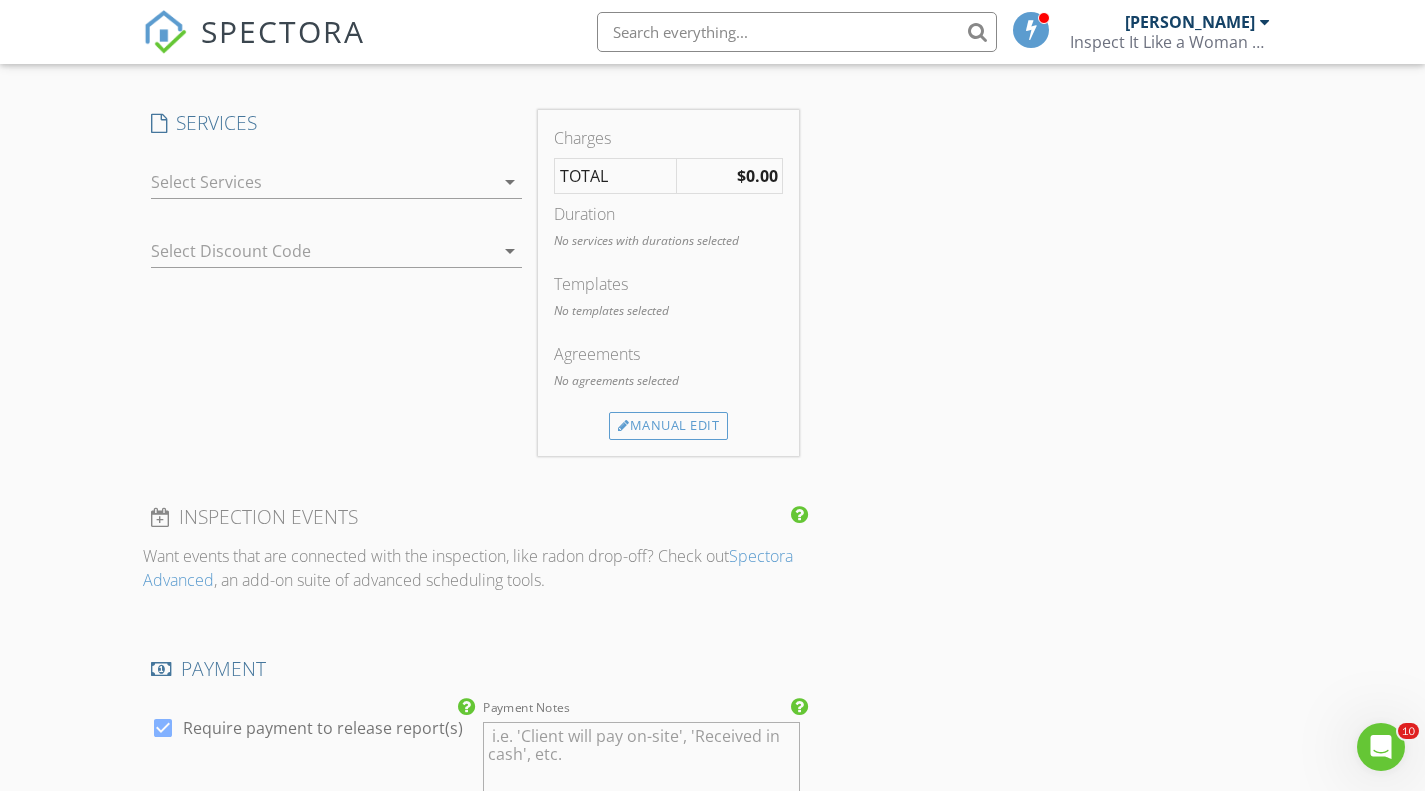 click on "arrow_drop_down" at bounding box center (510, 182) 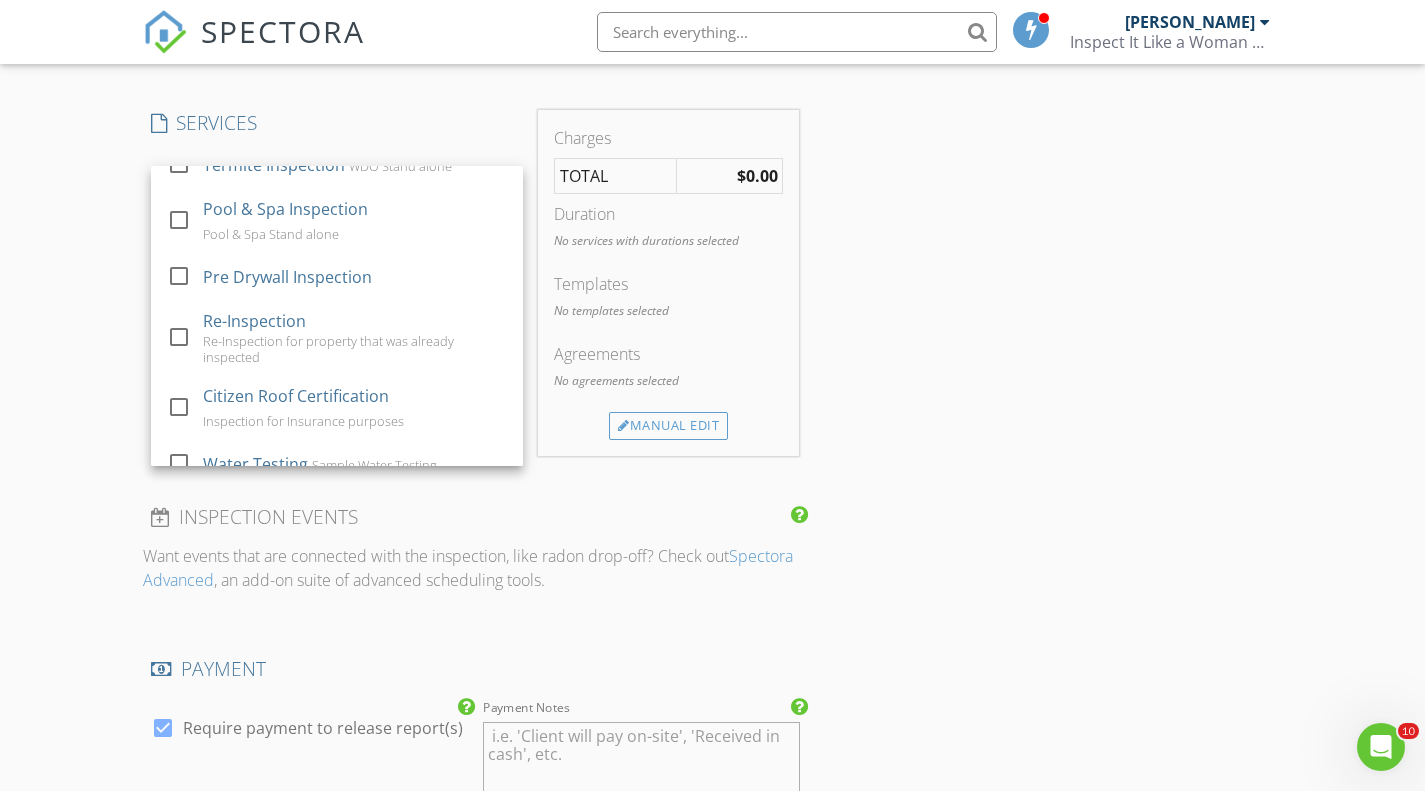 scroll, scrollTop: 220, scrollLeft: 0, axis: vertical 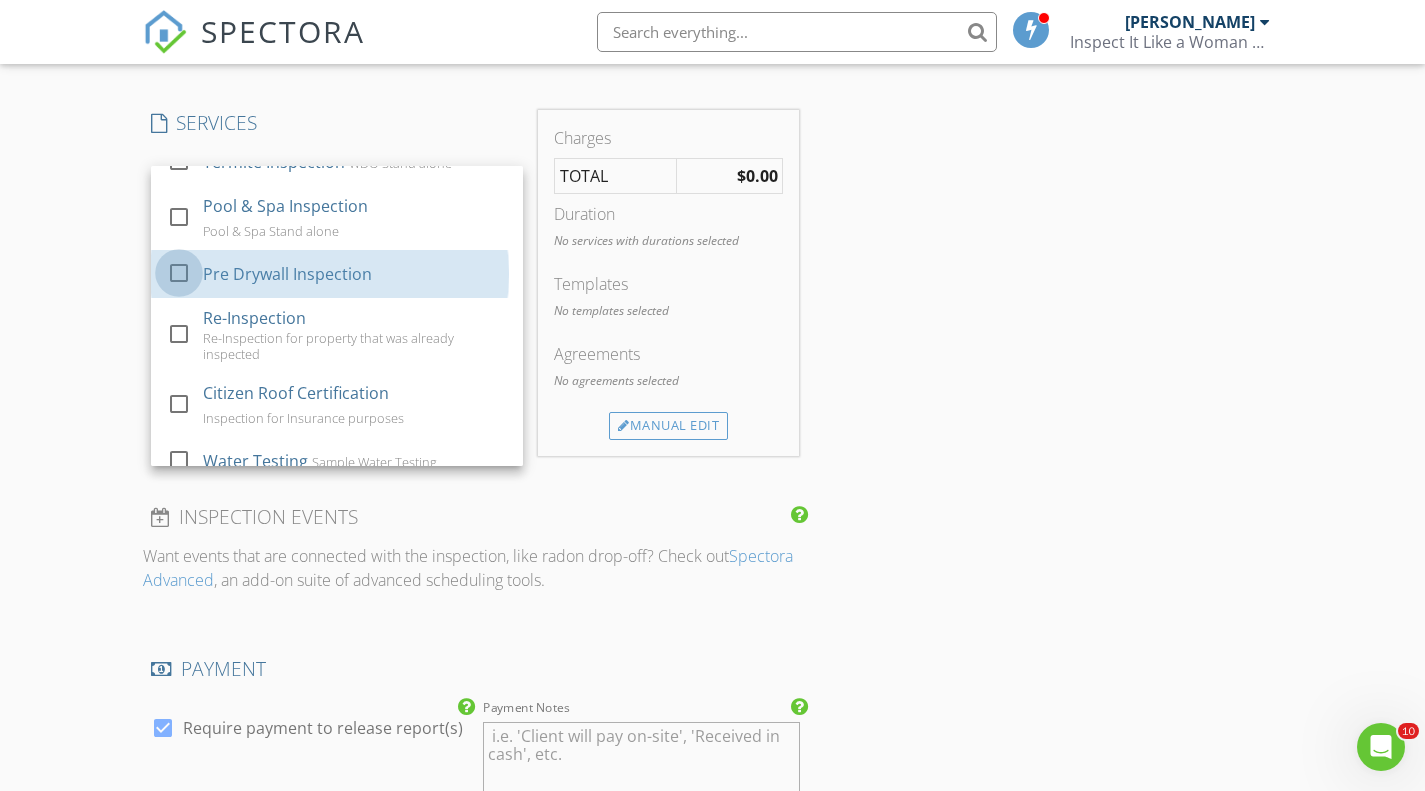 click at bounding box center (179, 273) 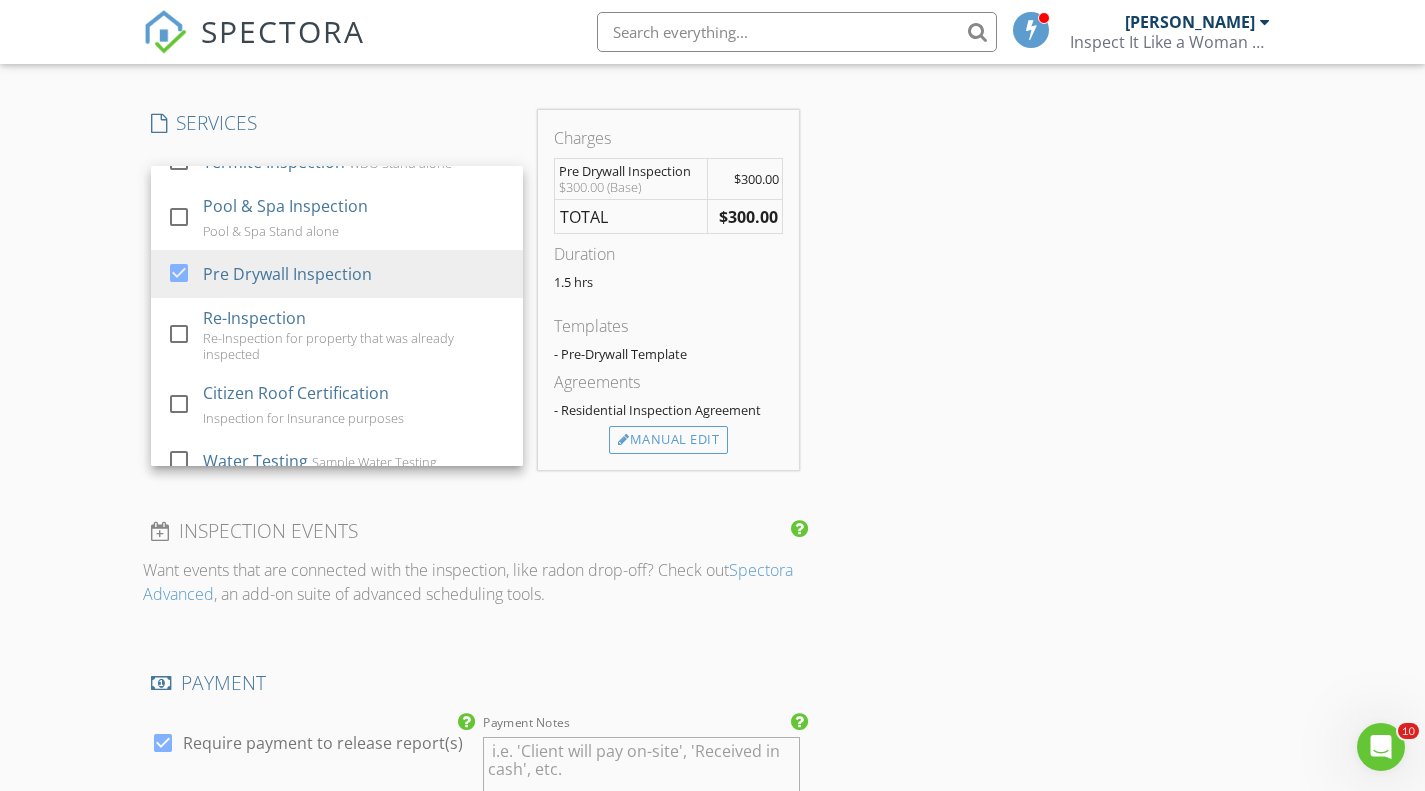 click on "INSPECTOR(S)
check_box   Rayer Headley   PRIMARY   Rayer Headley arrow_drop_down   check_box Rayer Headley specifically requested
Date/Time
07/14/2025 9:00 AM
Location
Address Search       Address 1534 Landon Lane   Unit   City Kissimmee   State Fl   Zip 33844   County     Square Feet 0   Year Built 2025   Foundation Slab arrow_drop_down     Rayer Headley     43.0 miles     (an hour)
client
check_box Enable Client CC email for this inspection   Client Search     check_box_outline_blank Client is a Company/Organization     First Name Sophia   Last Name Massop   Email sophimas@hotmail.com   CC Email   Phone 407-821-2243           Notes   Private Notes
ADD ADDITIONAL client
SERVICES
check_box_outline_blank   Mold Assessment   check_box_outline_blank   General Home Inspection" at bounding box center (713, 394) 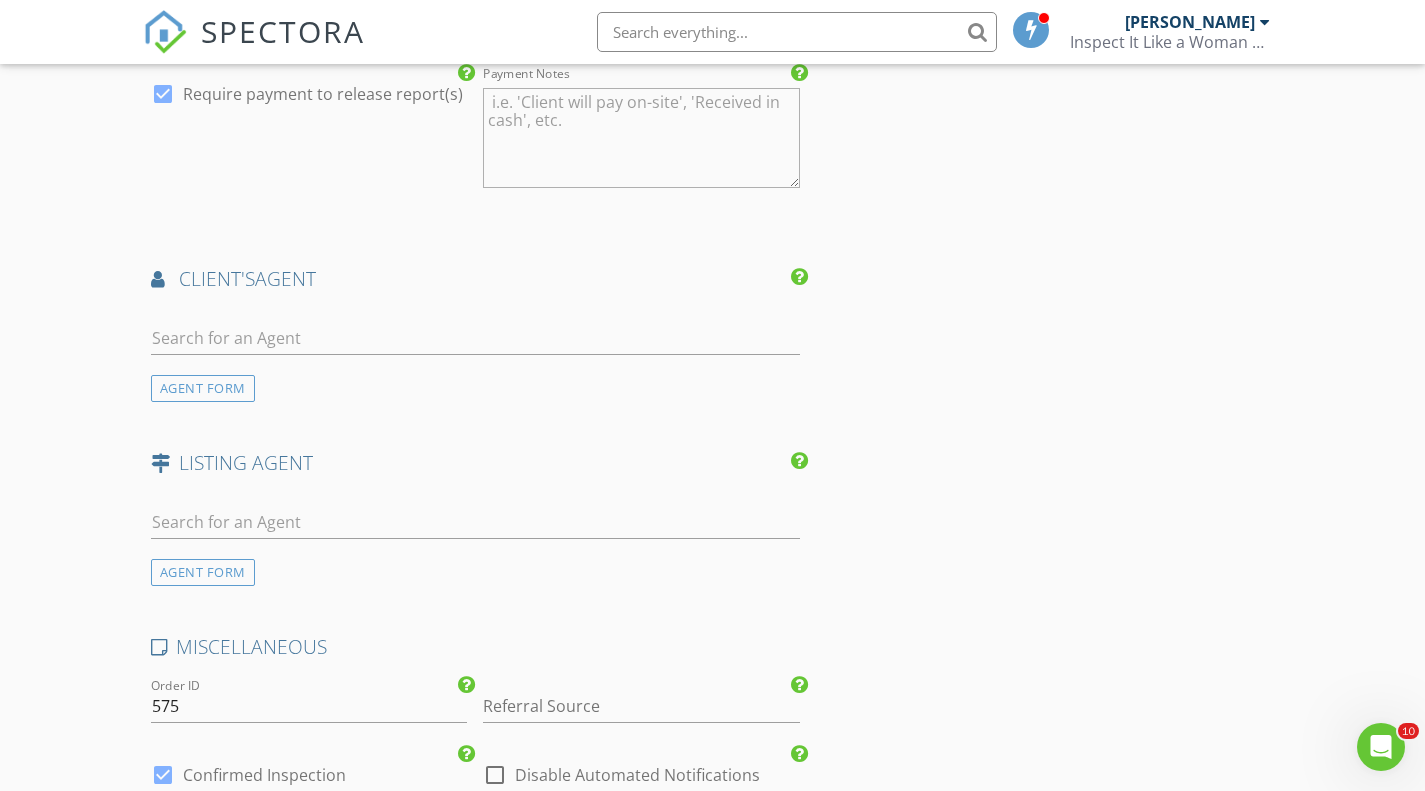 scroll, scrollTop: 2247, scrollLeft: 0, axis: vertical 